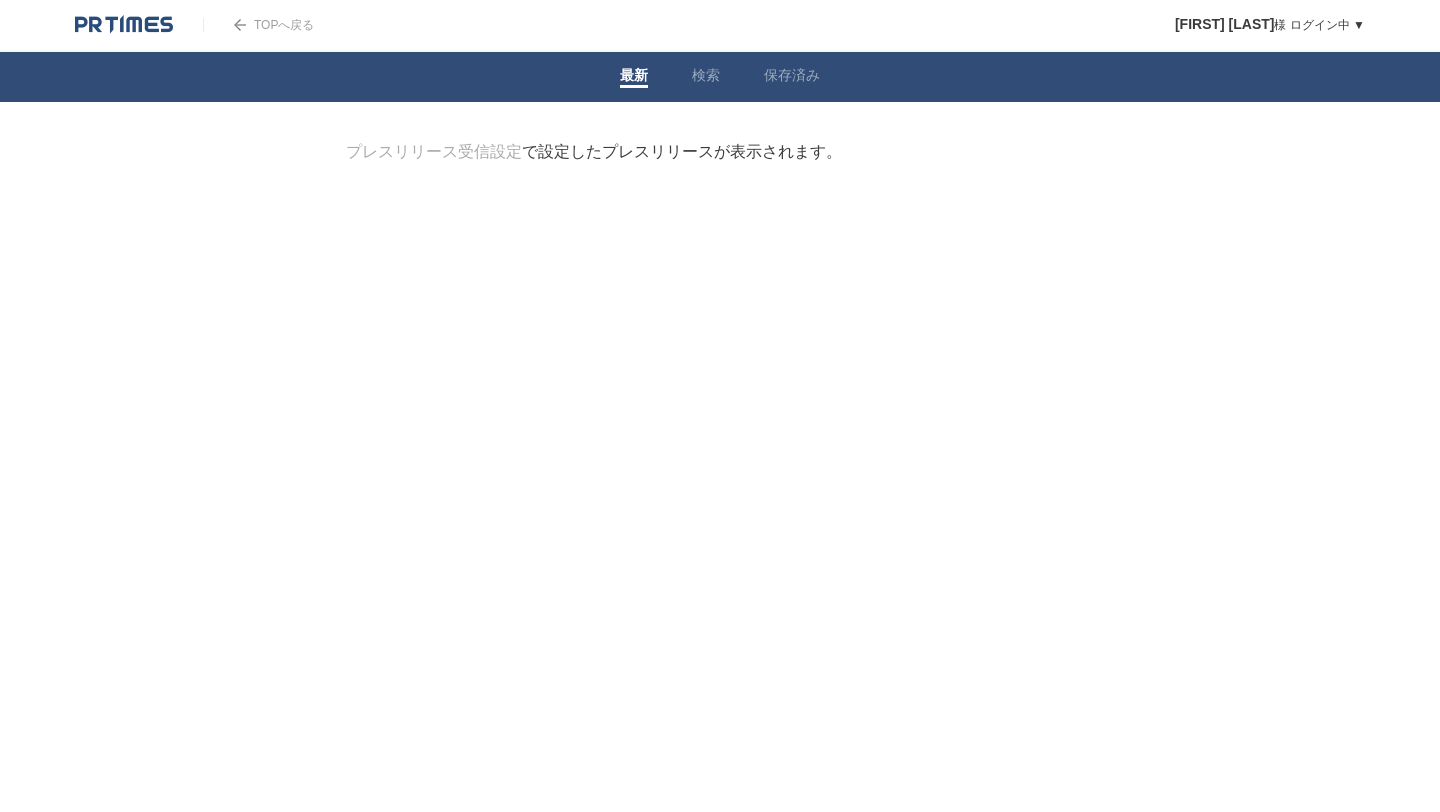 scroll, scrollTop: 0, scrollLeft: 0, axis: both 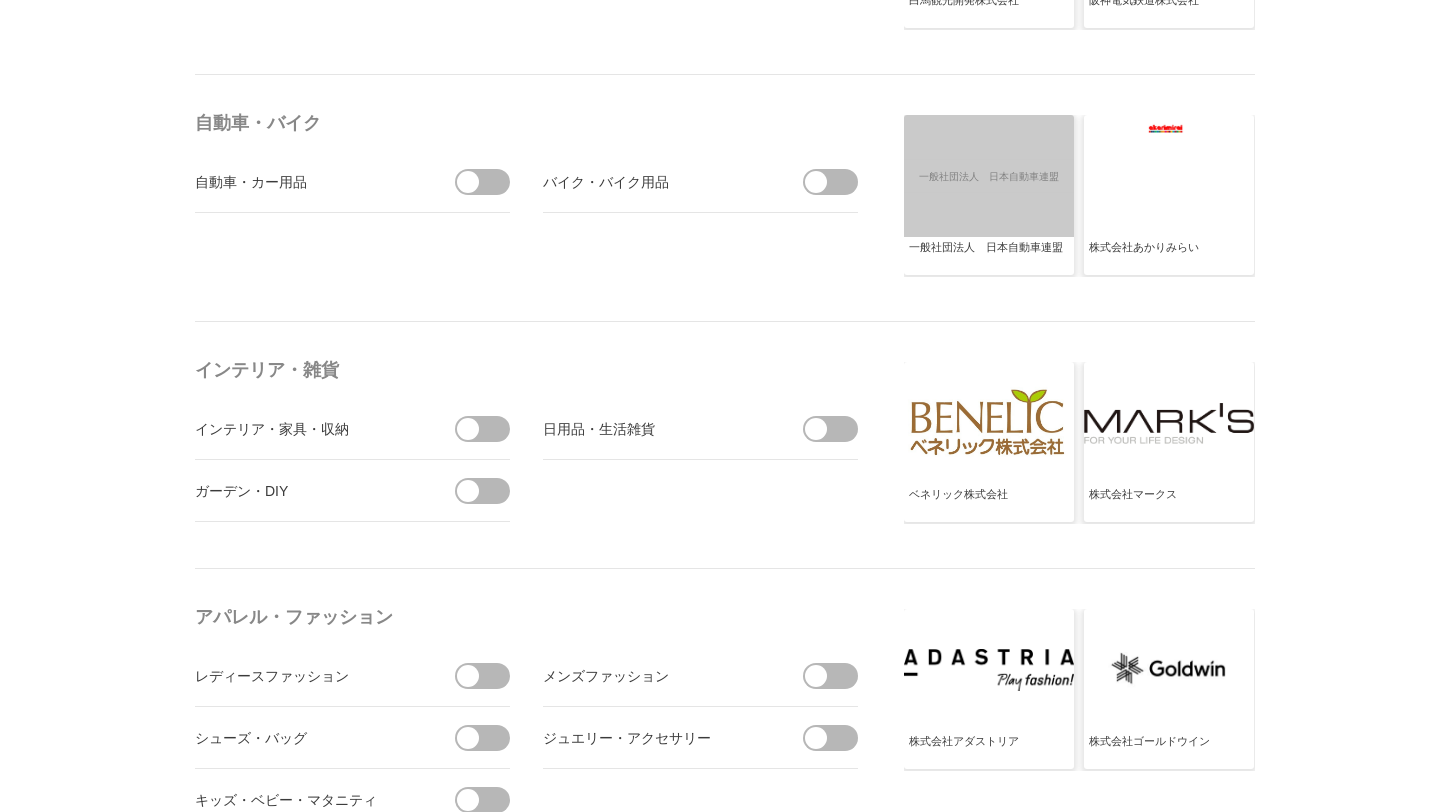click at bounding box center (816, 429) 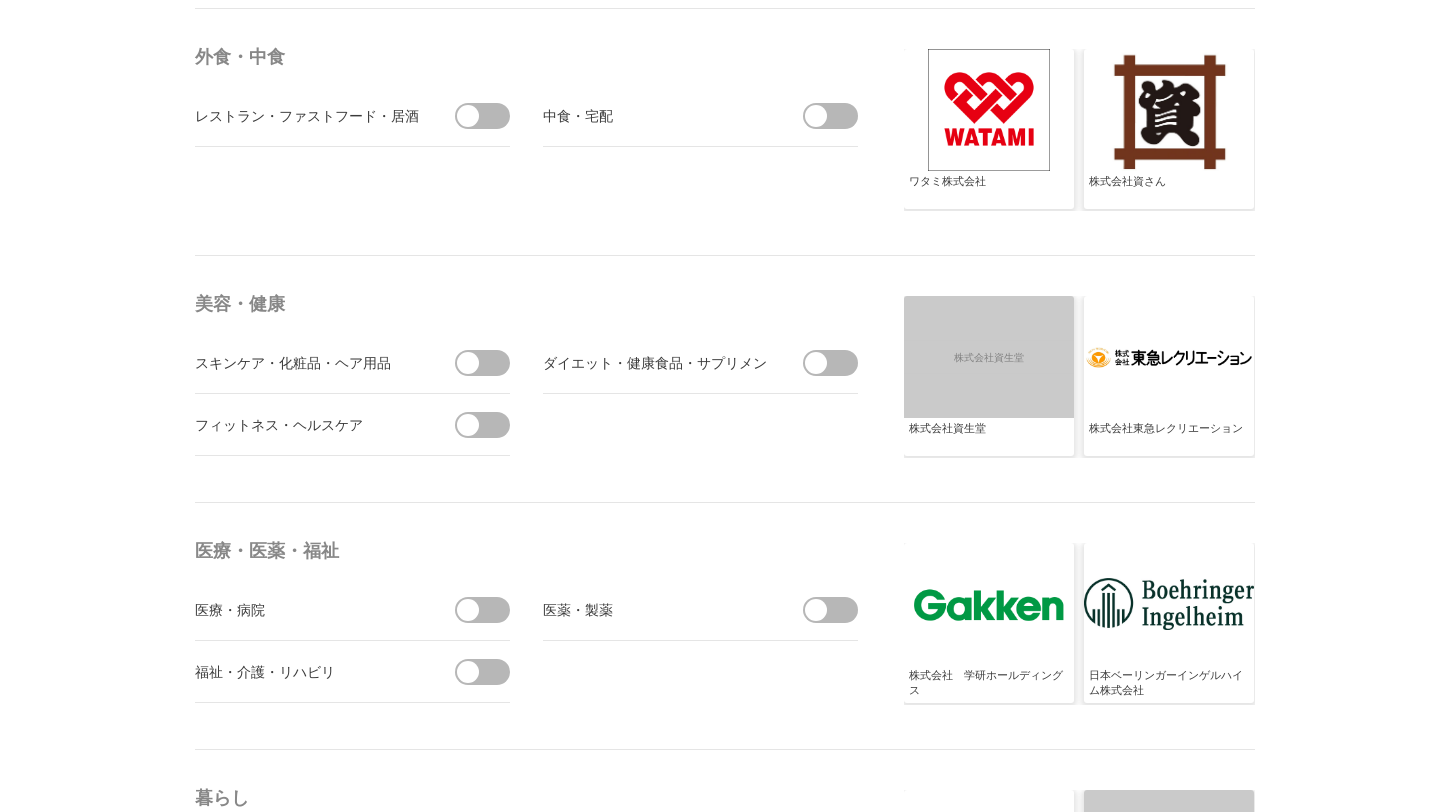 scroll, scrollTop: 3623, scrollLeft: 0, axis: vertical 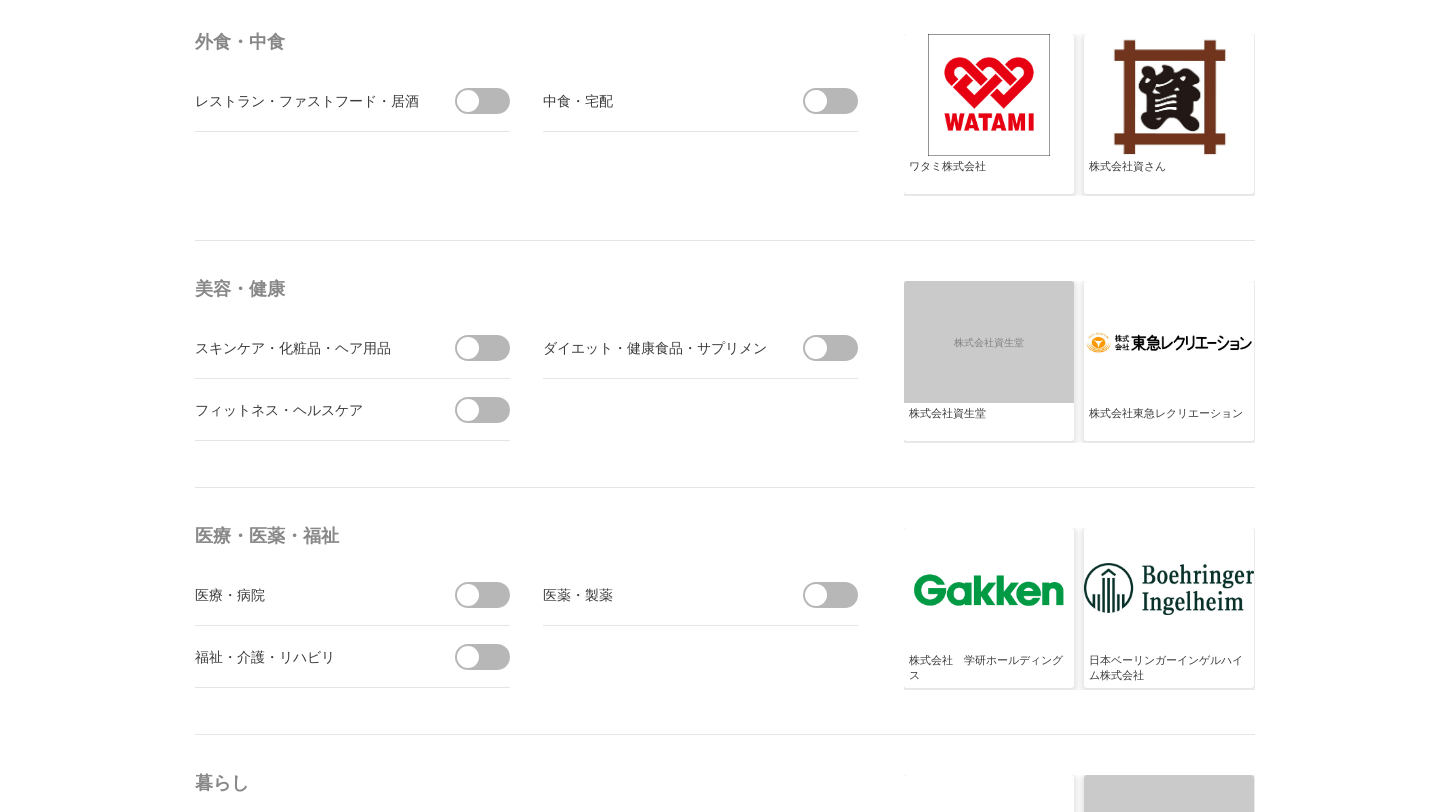 click at bounding box center (489, 348) 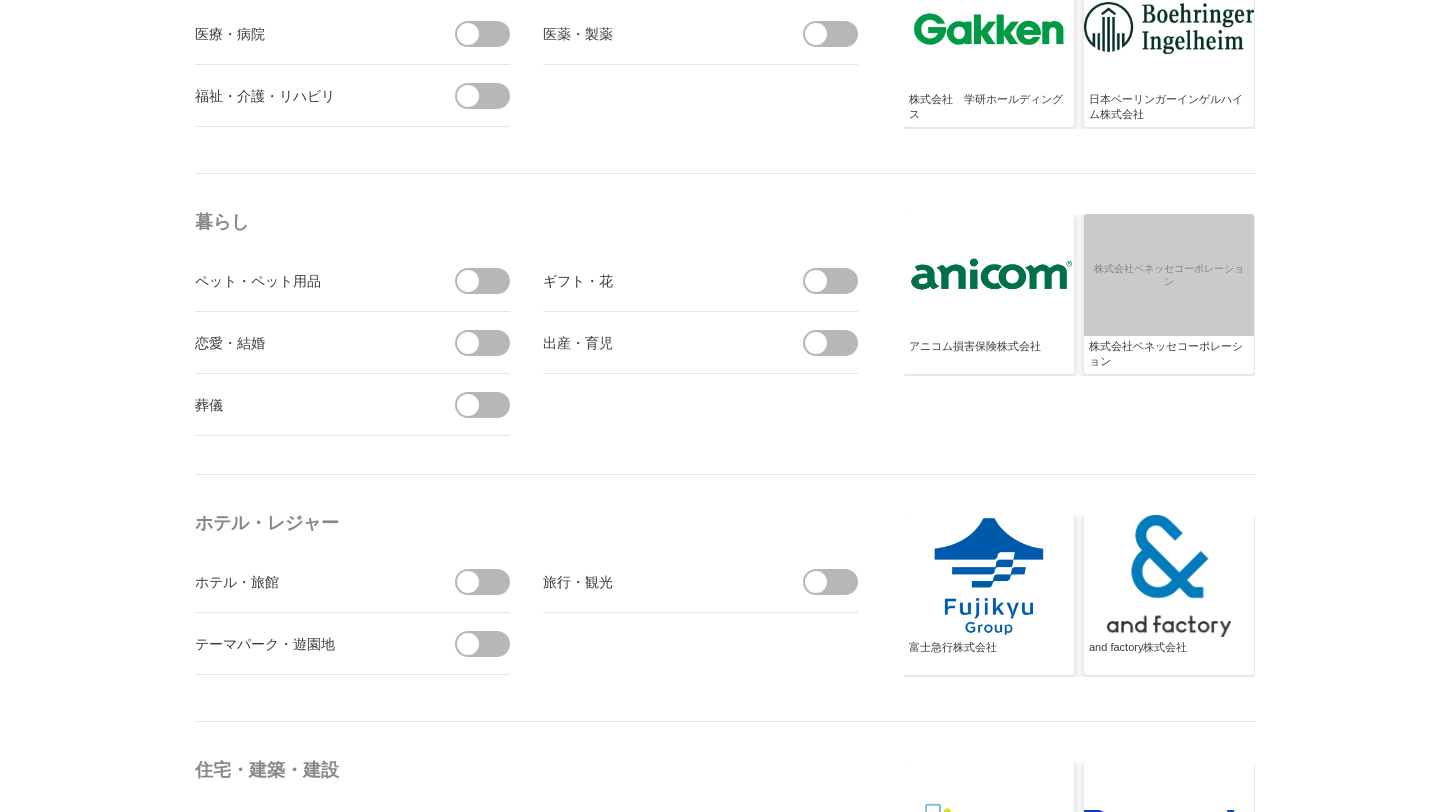 scroll, scrollTop: 4197, scrollLeft: 0, axis: vertical 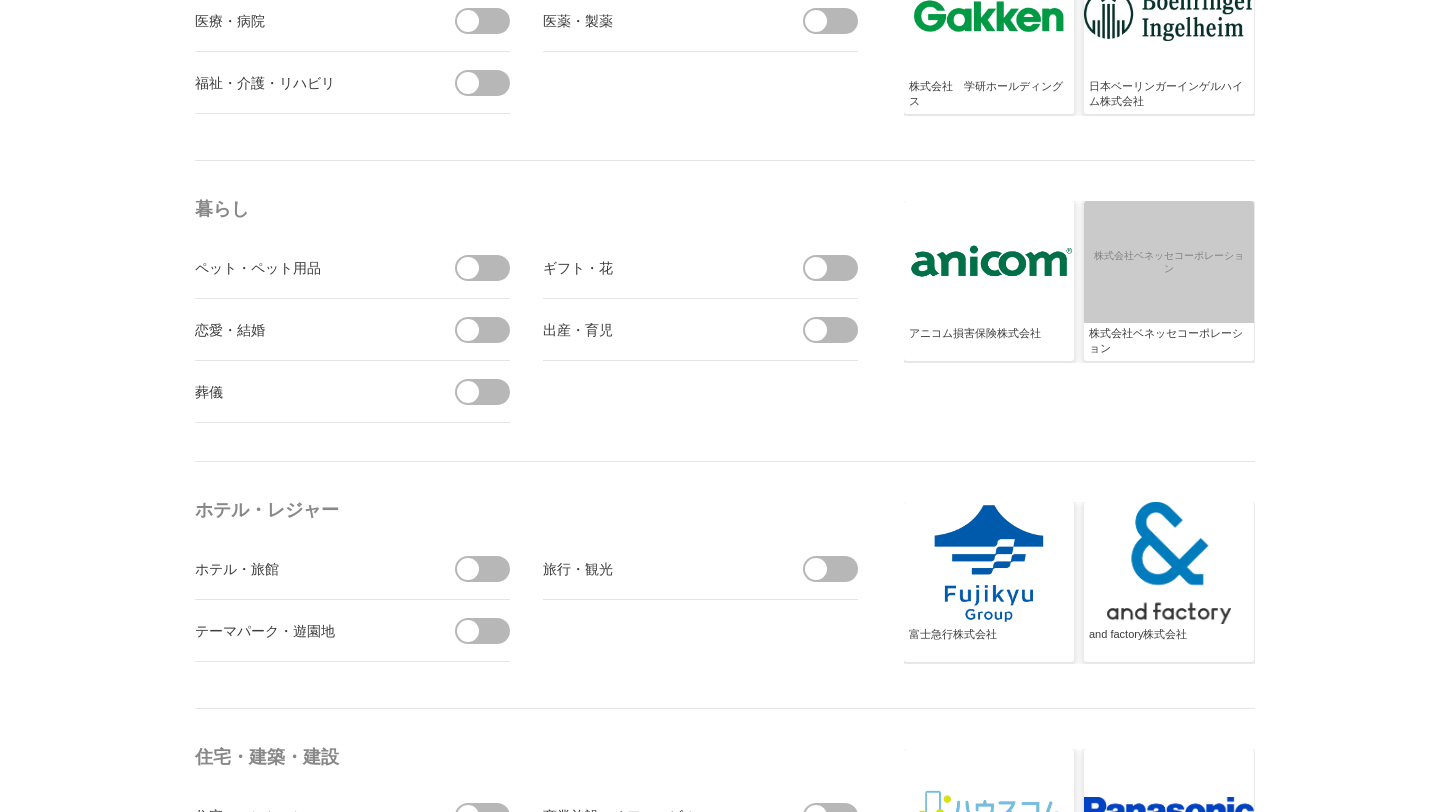drag, startPoint x: 830, startPoint y: 330, endPoint x: 806, endPoint y: 338, distance: 25.298222 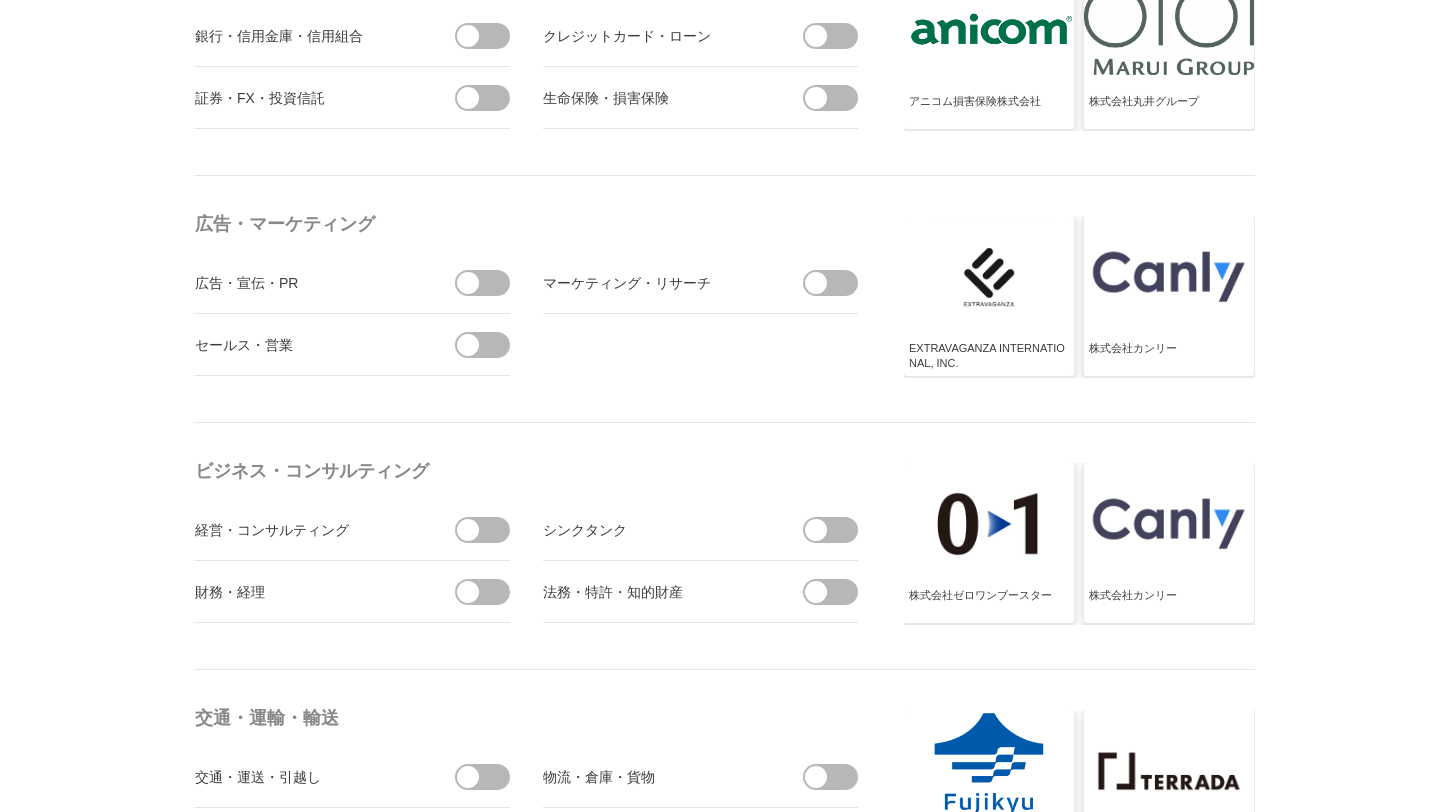 scroll, scrollTop: 5532, scrollLeft: 0, axis: vertical 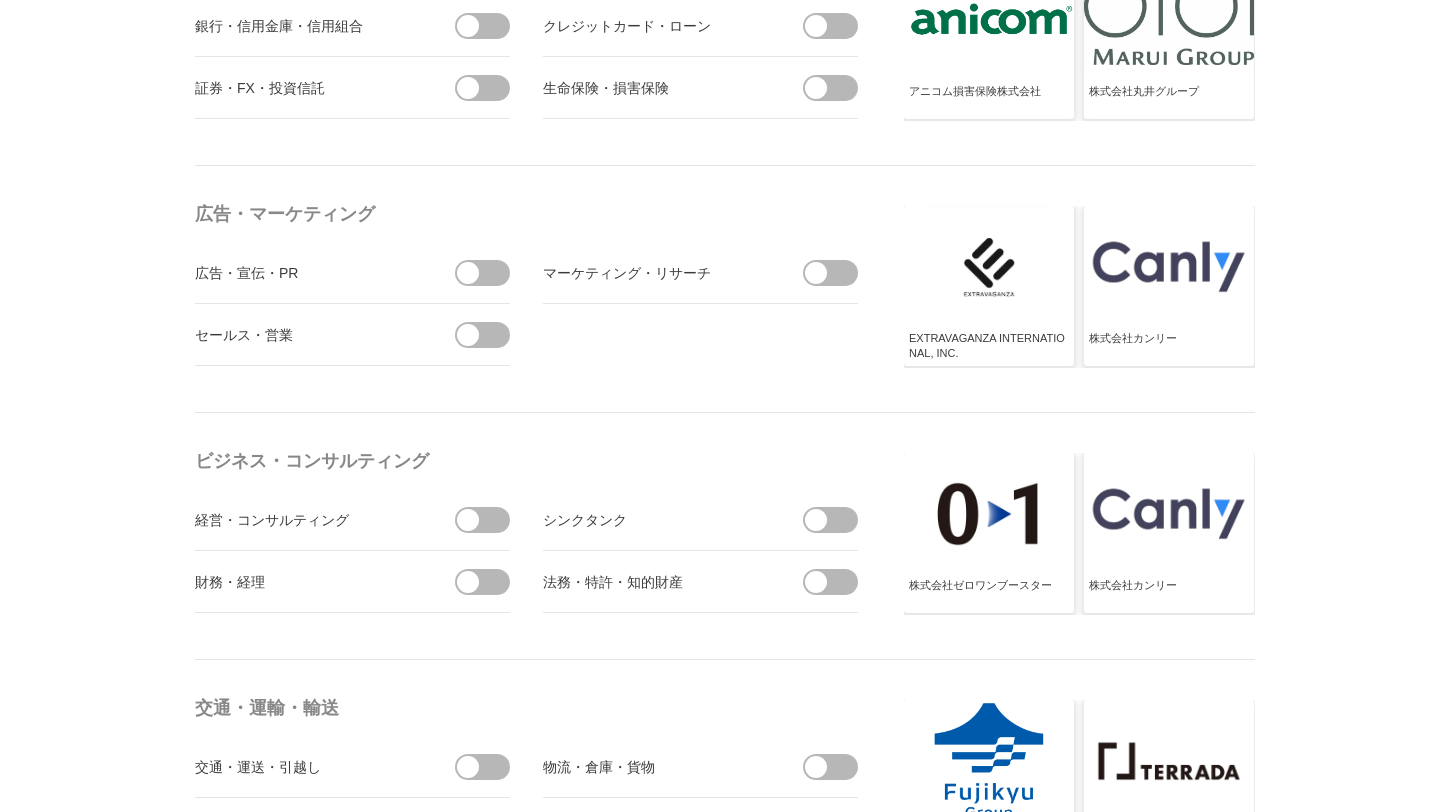 drag, startPoint x: 471, startPoint y: 280, endPoint x: 500, endPoint y: 274, distance: 29.614185 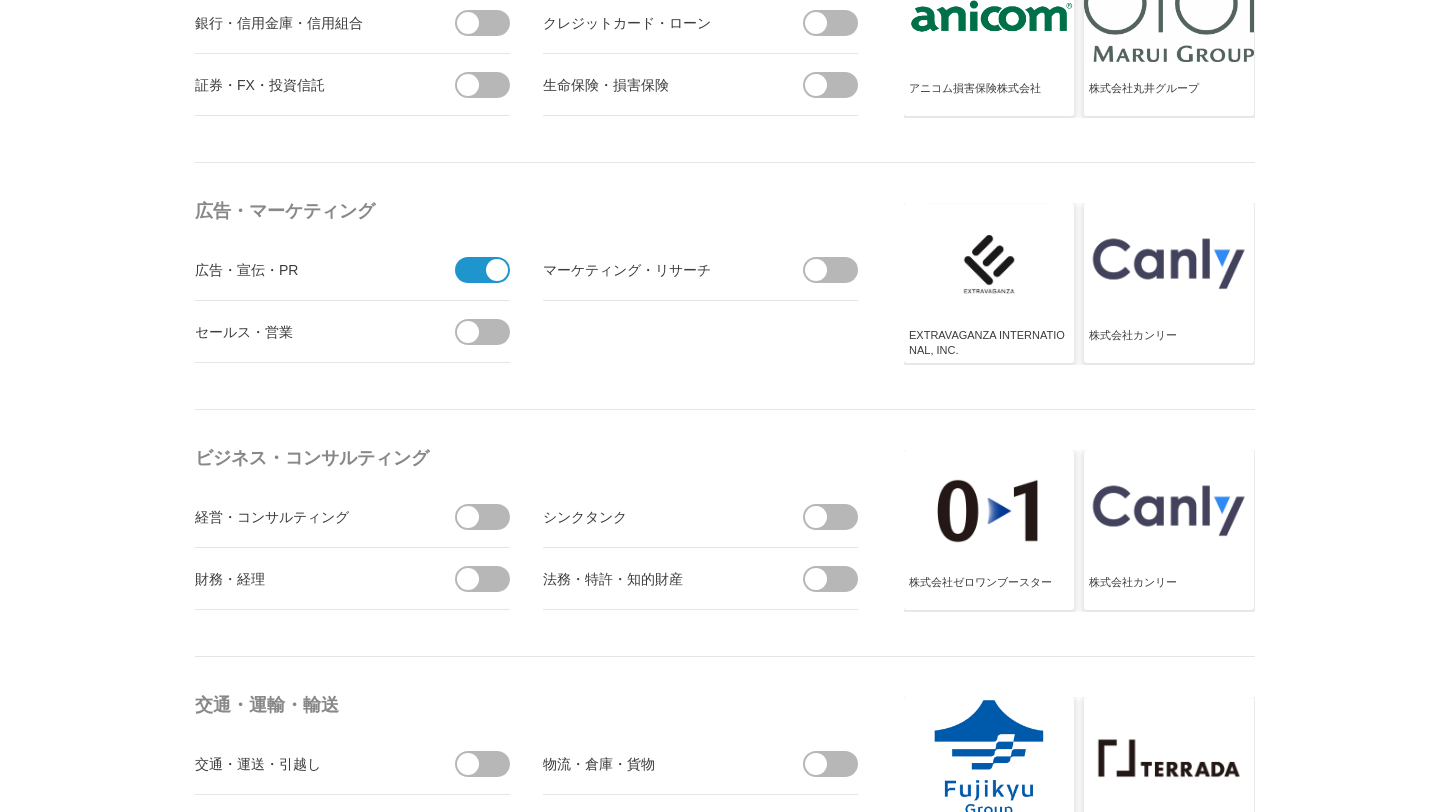 scroll, scrollTop: 5540, scrollLeft: 0, axis: vertical 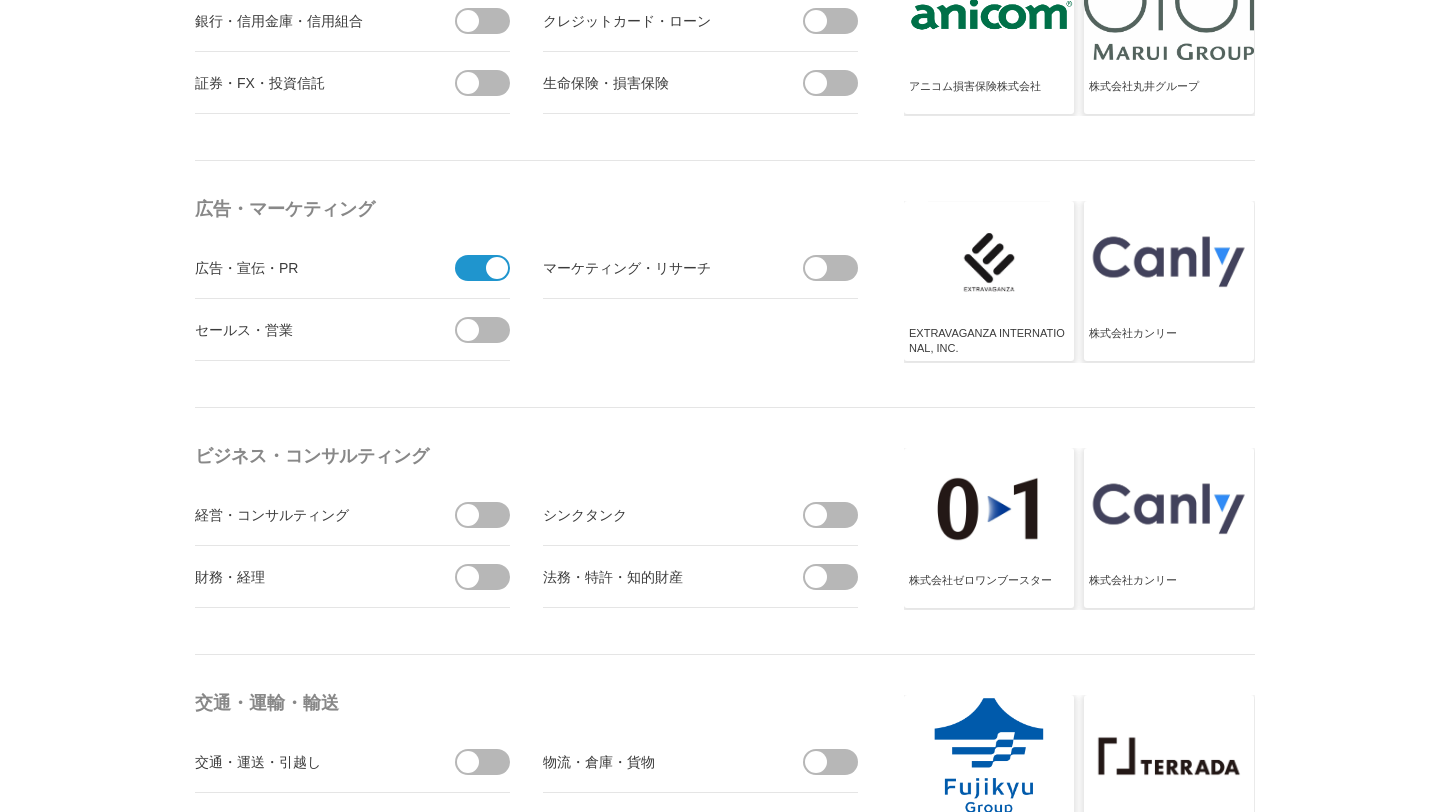 drag, startPoint x: 840, startPoint y: 262, endPoint x: 828, endPoint y: 264, distance: 12.165525 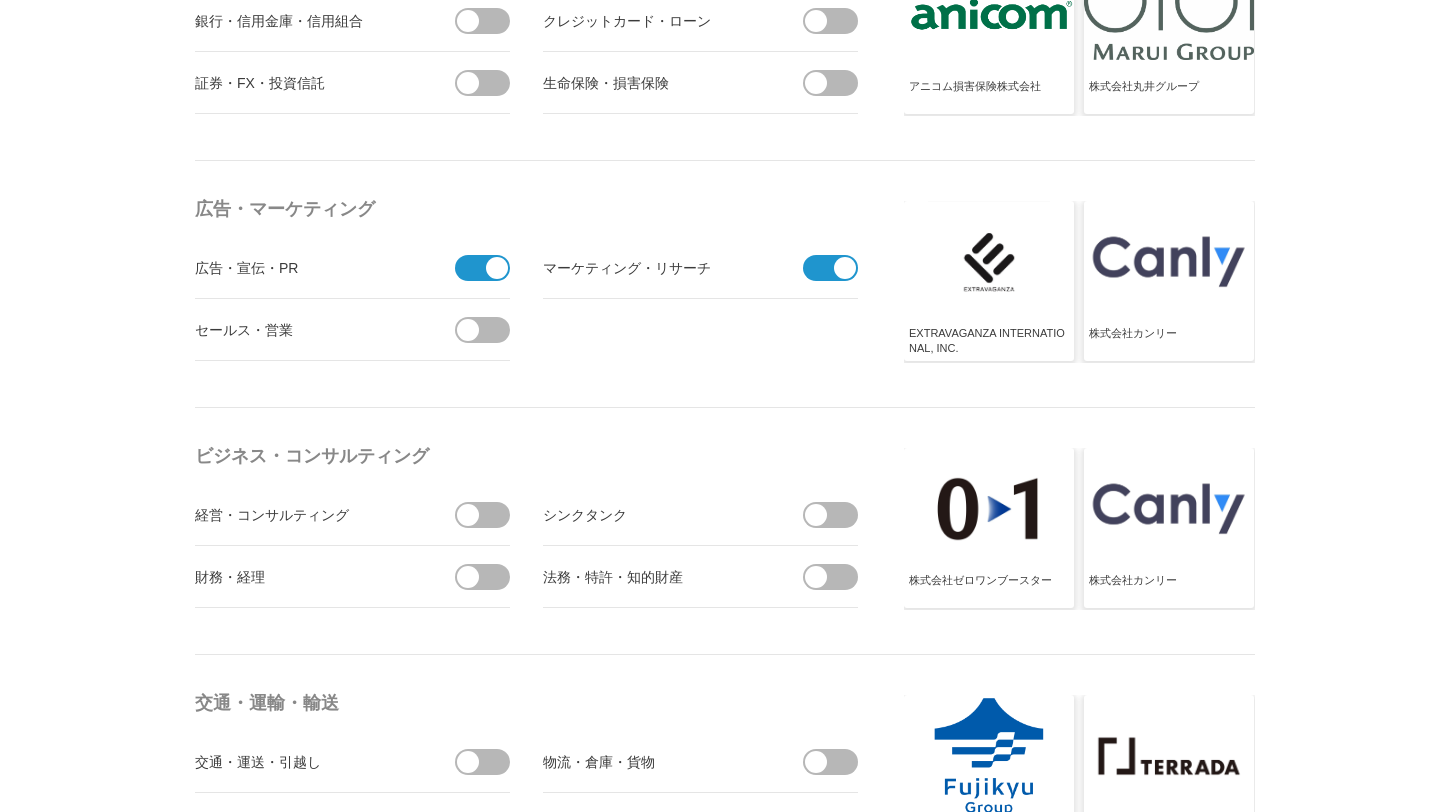 click at bounding box center (468, 330) 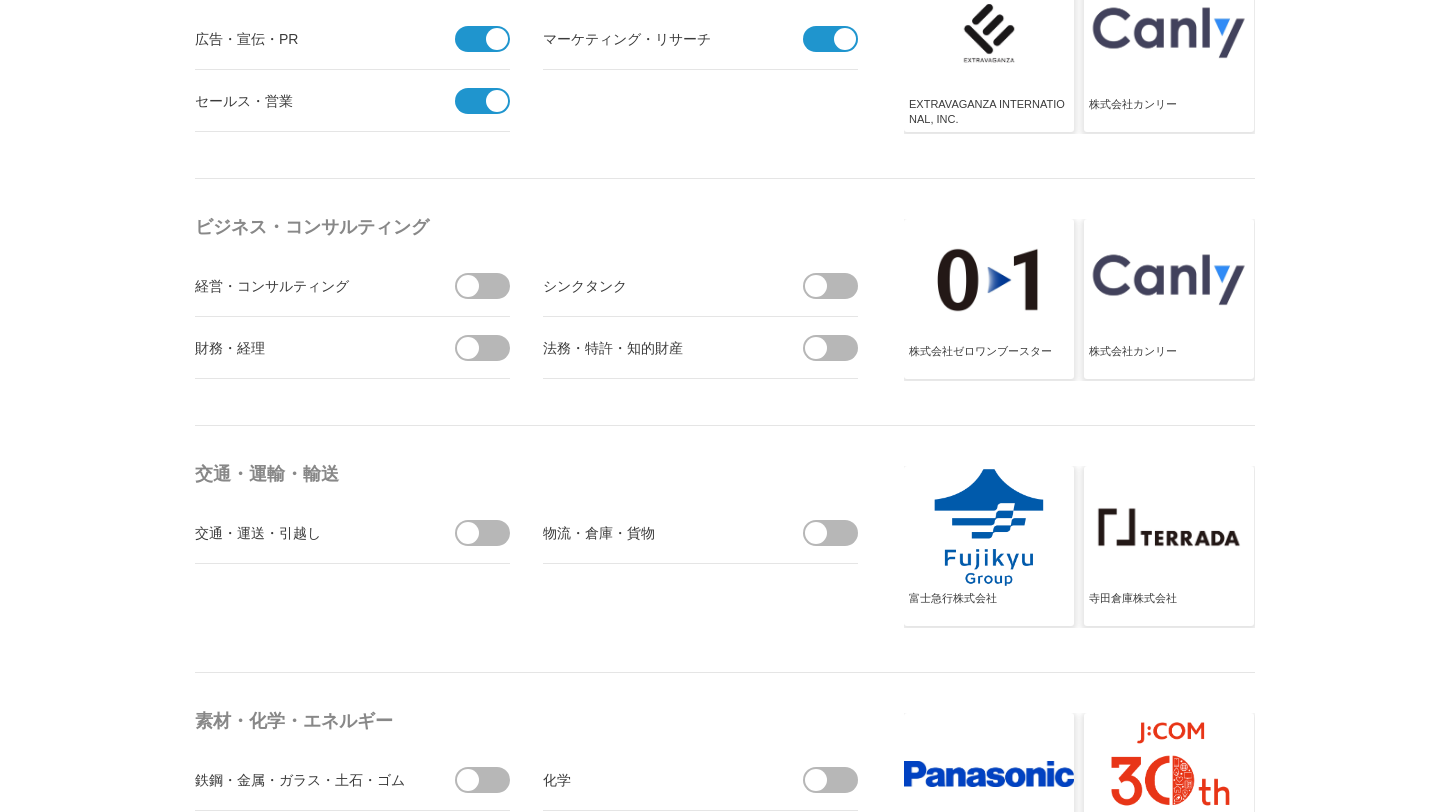 scroll, scrollTop: 5773, scrollLeft: 0, axis: vertical 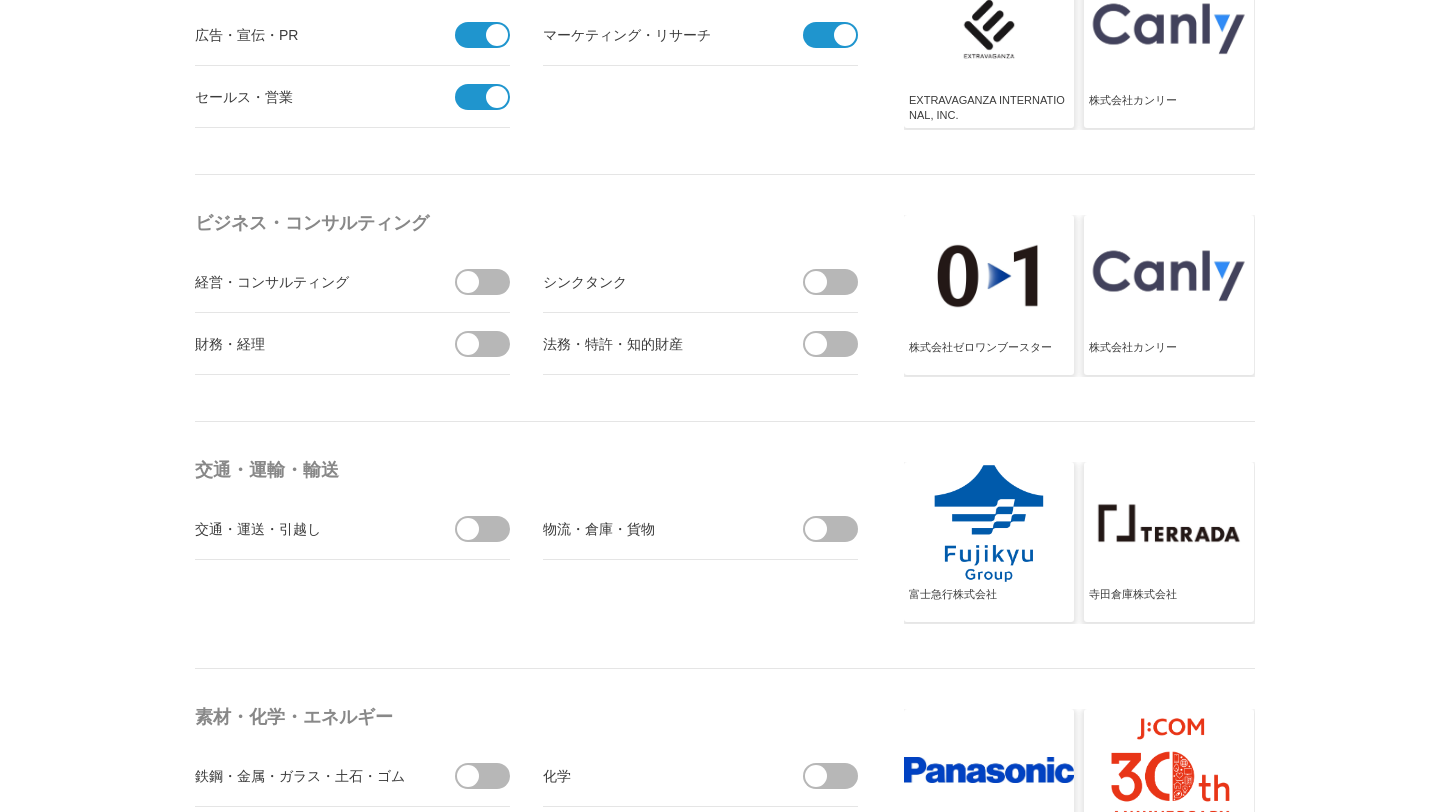 click at bounding box center (489, 282) 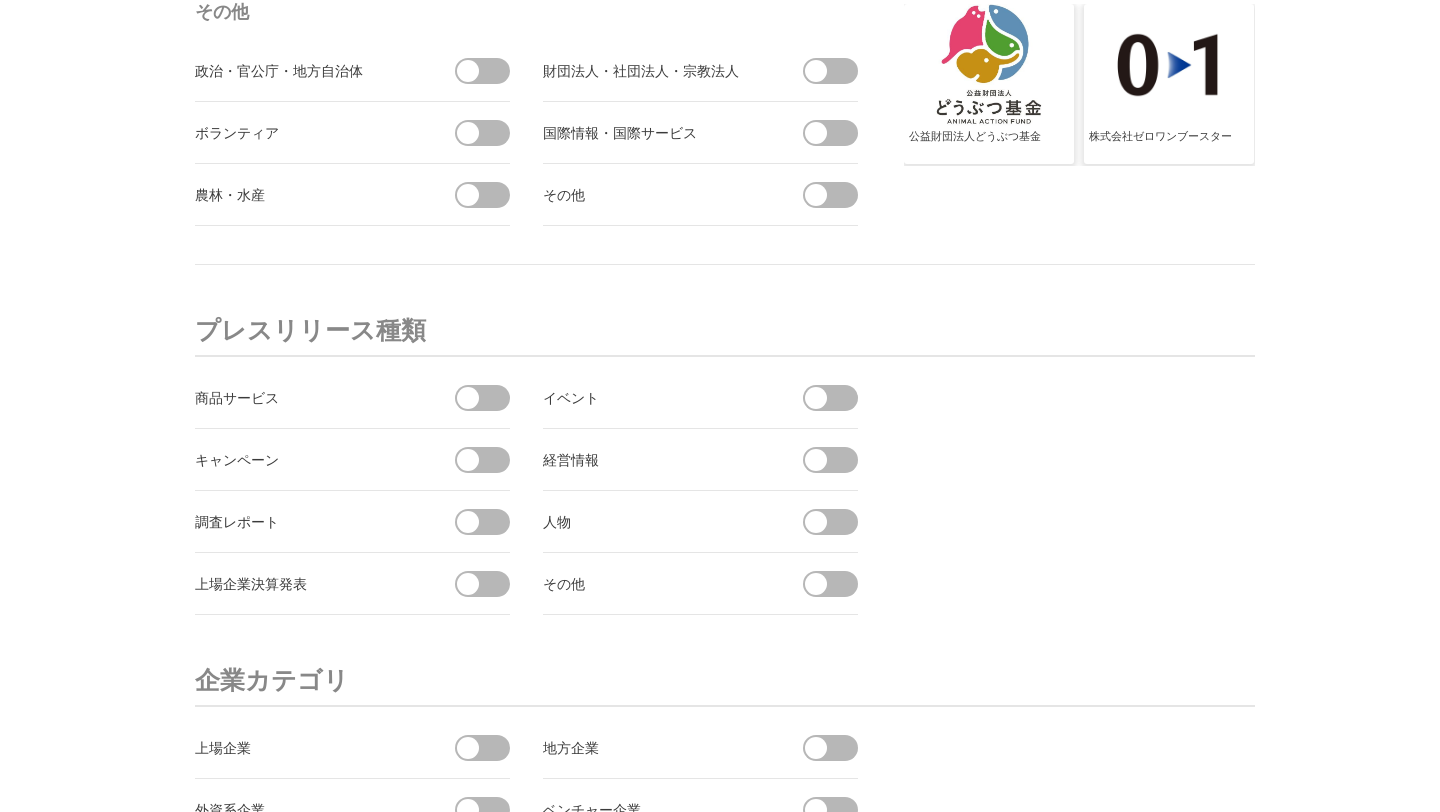 scroll, scrollTop: 6974, scrollLeft: 0, axis: vertical 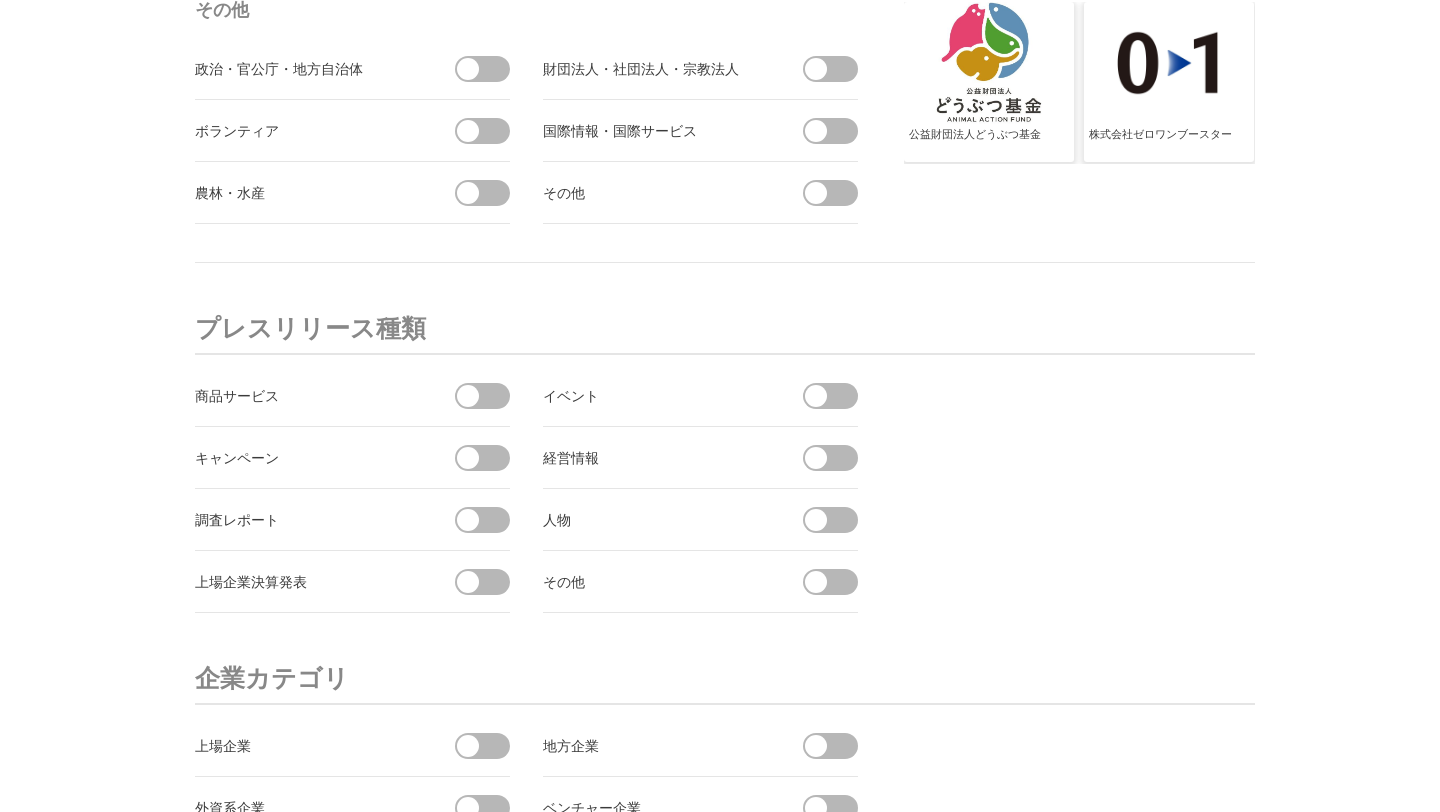 click at bounding box center [468, 396] 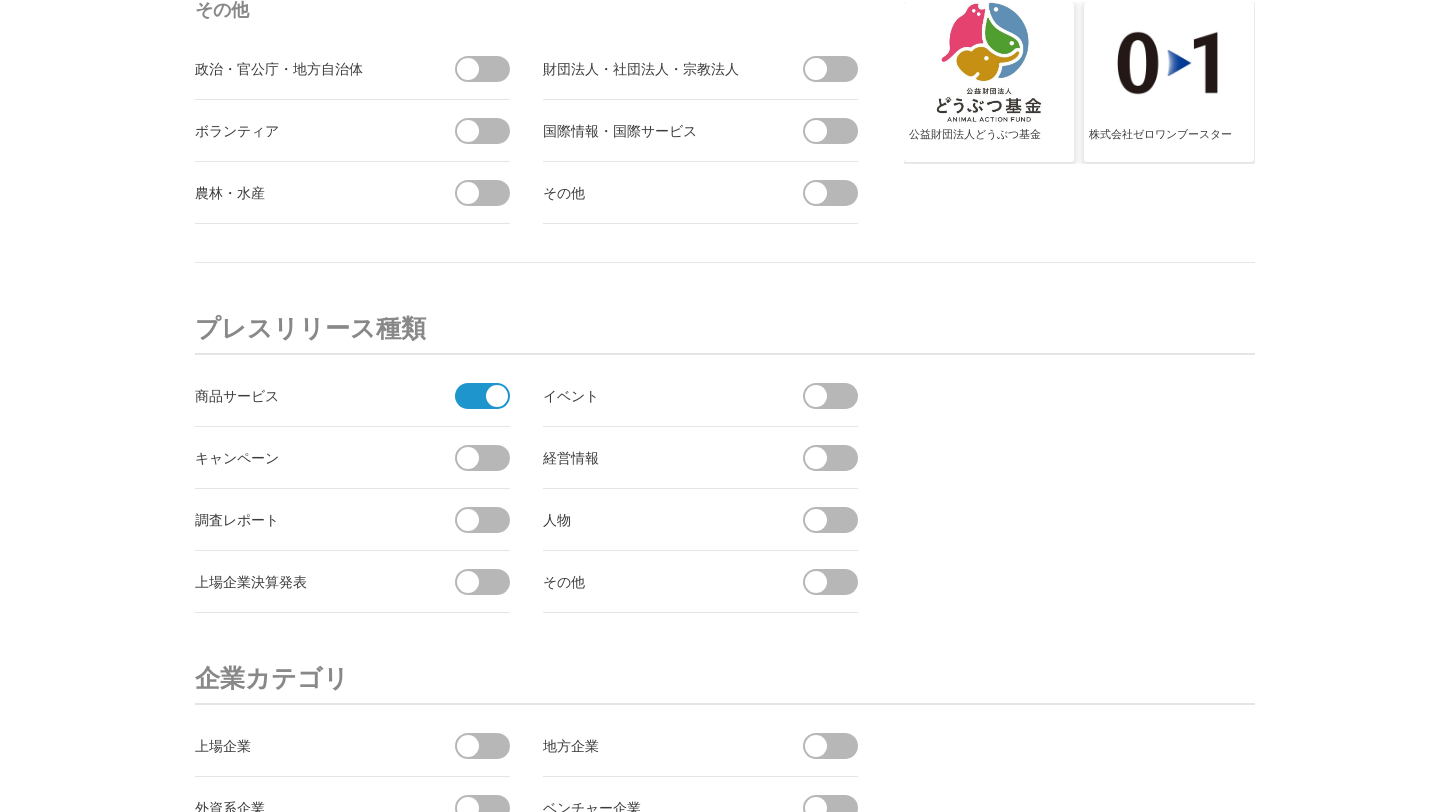 click at bounding box center (468, 458) 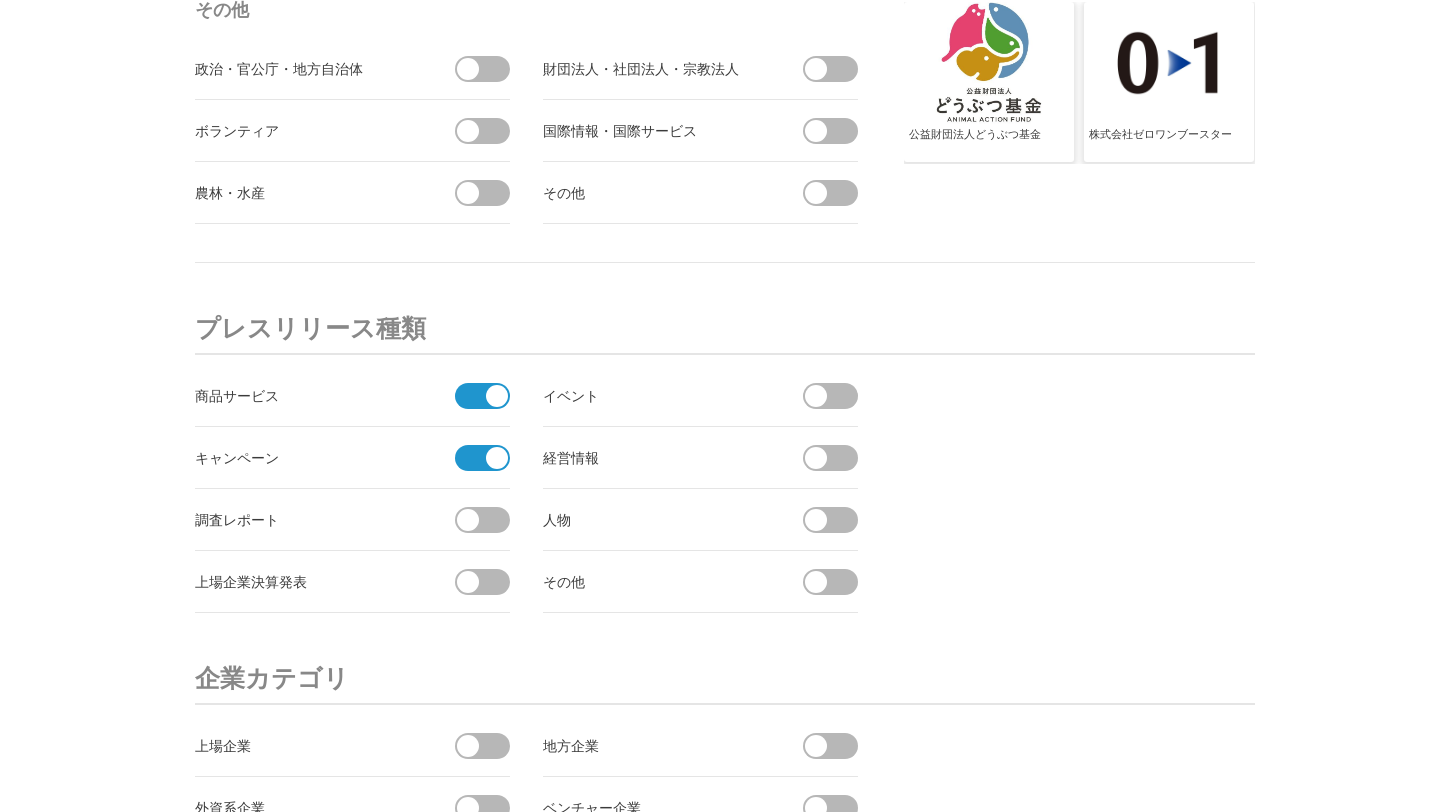click at bounding box center [837, 396] 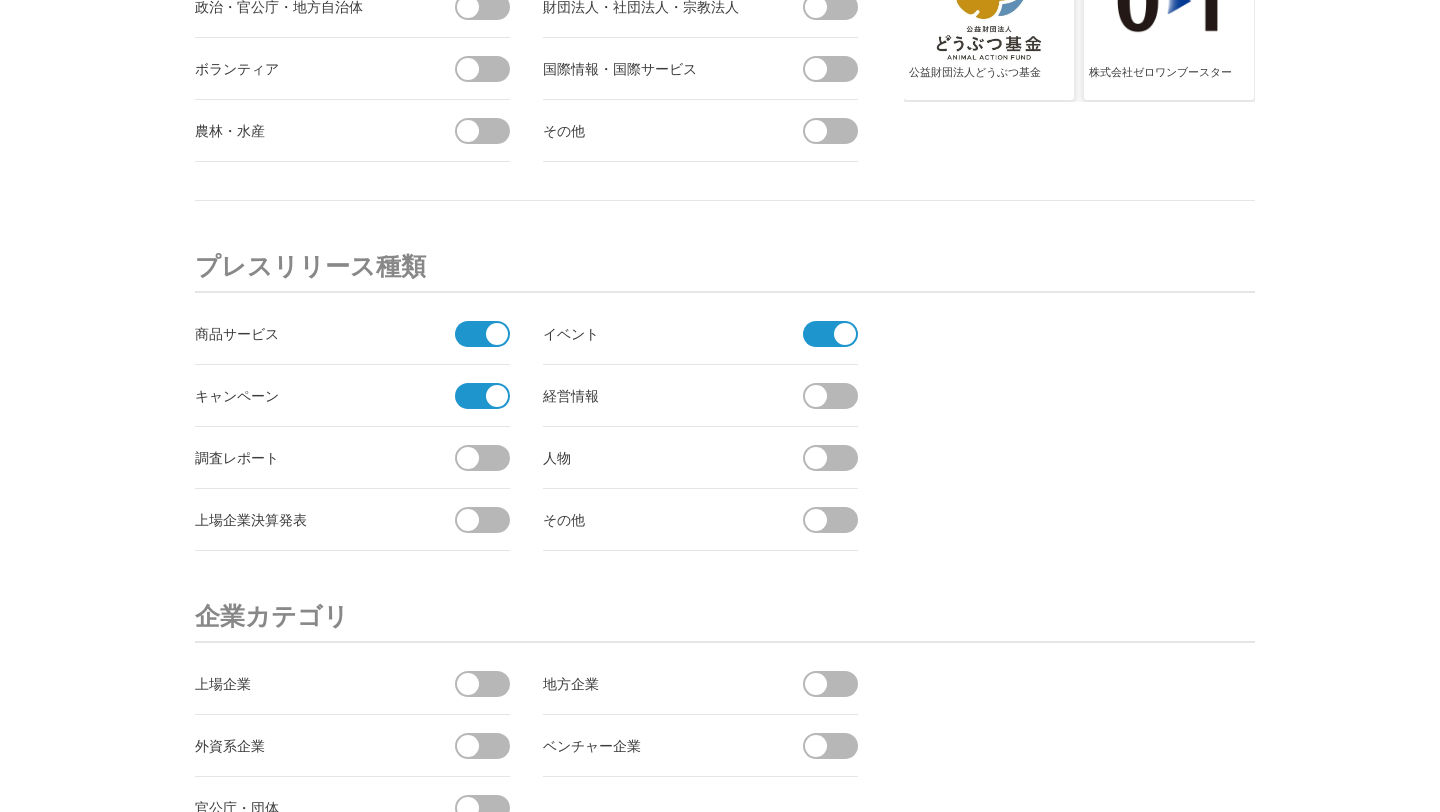 scroll, scrollTop: 7040, scrollLeft: 0, axis: vertical 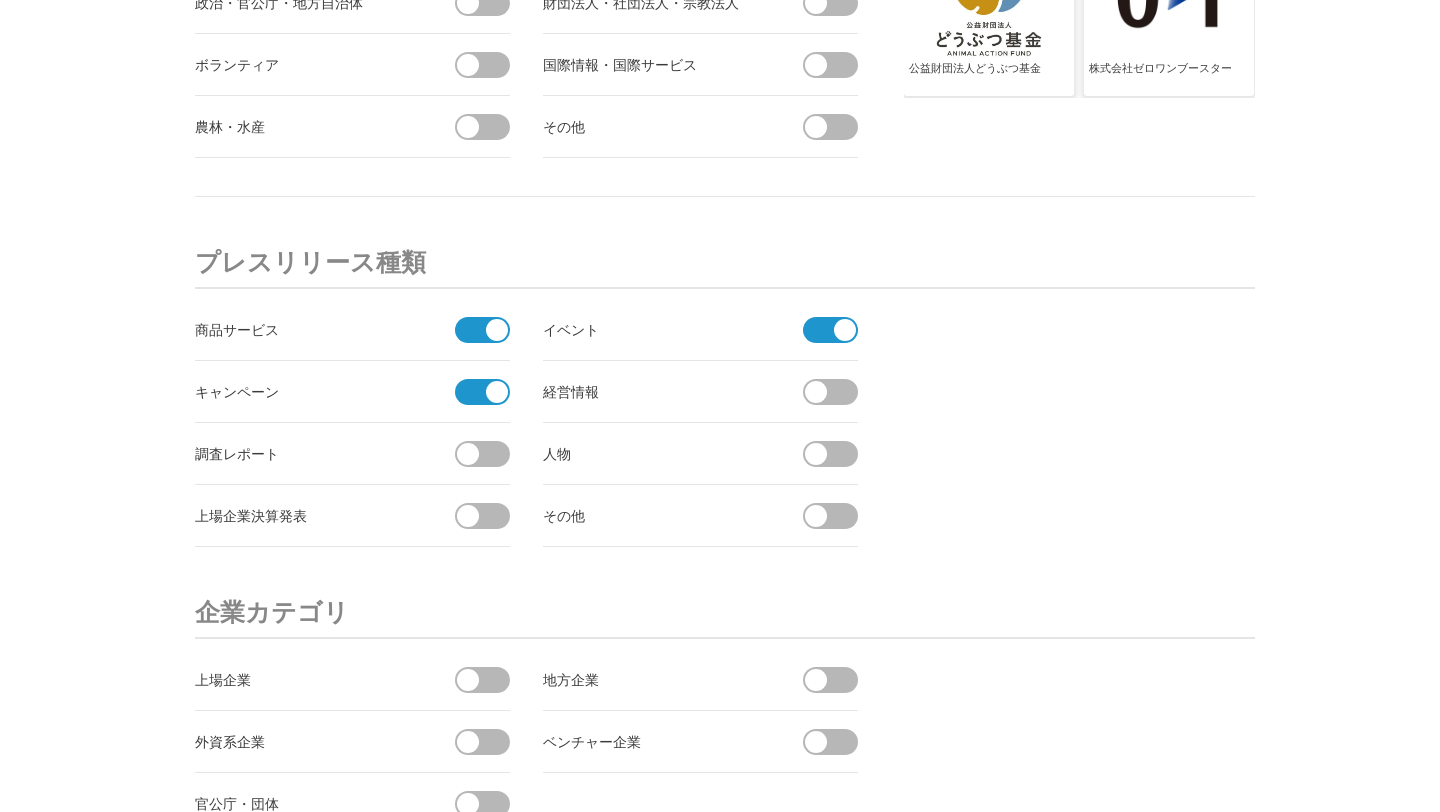 click at bounding box center (468, 454) 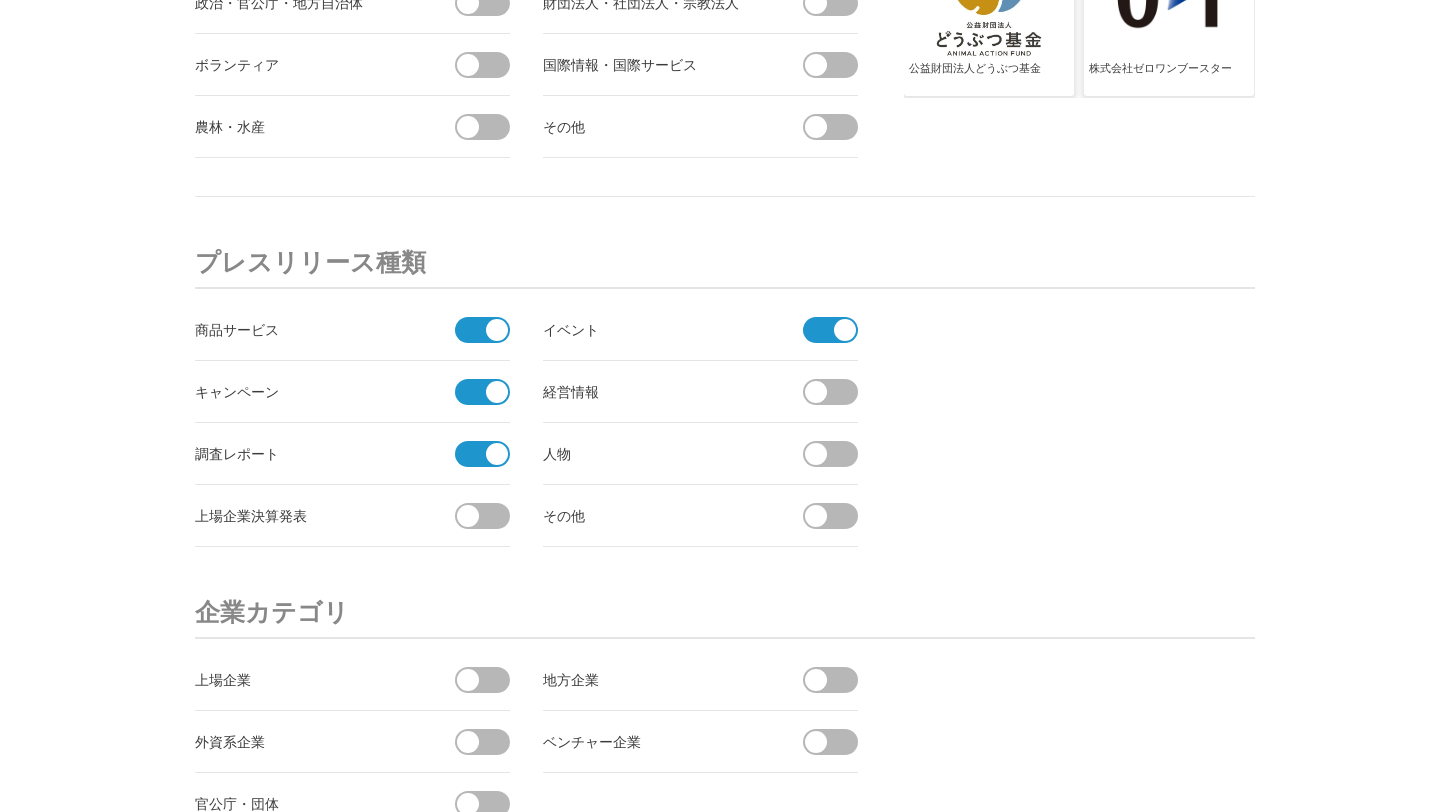 drag, startPoint x: 845, startPoint y: 462, endPoint x: 751, endPoint y: 467, distance: 94.13288 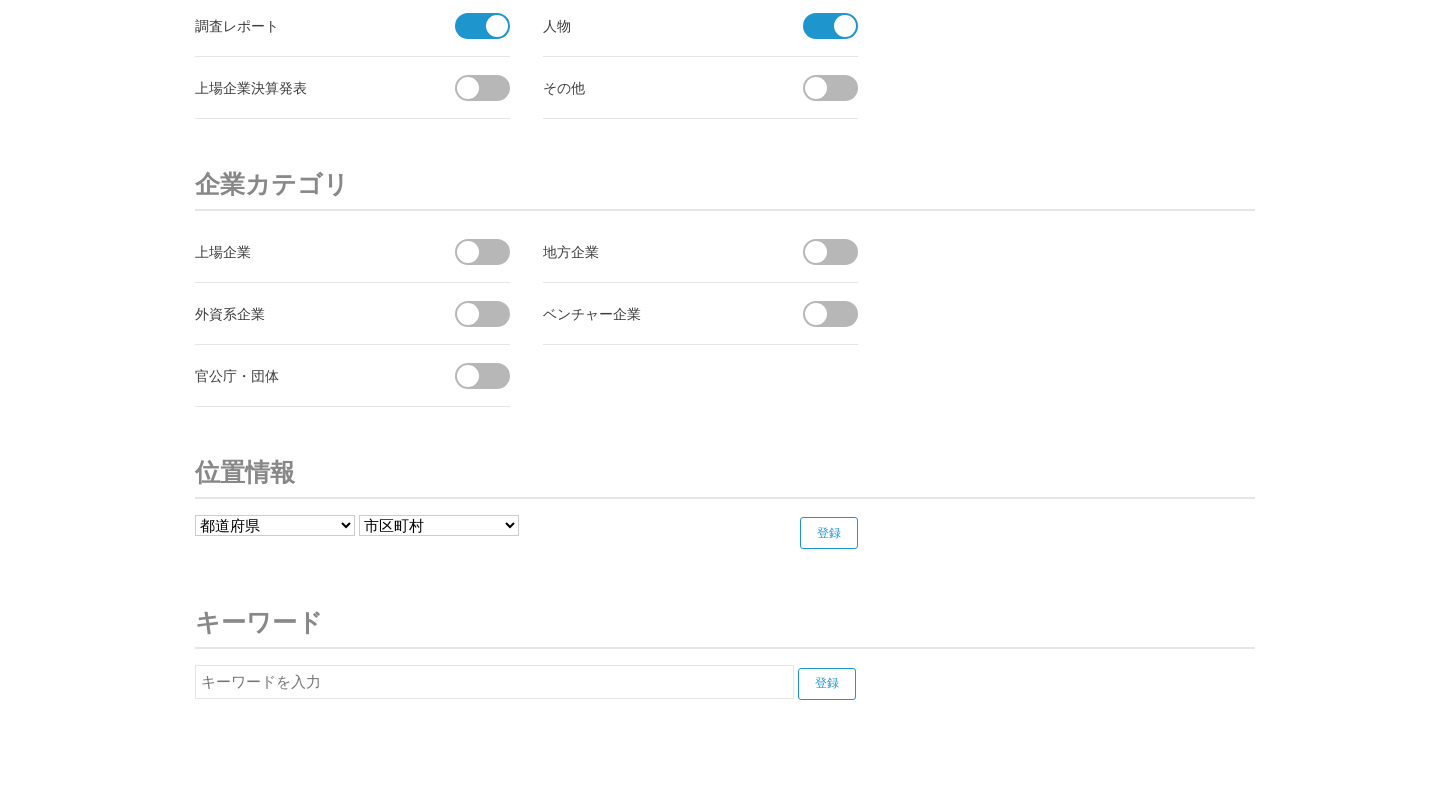 scroll, scrollTop: 7471, scrollLeft: 0, axis: vertical 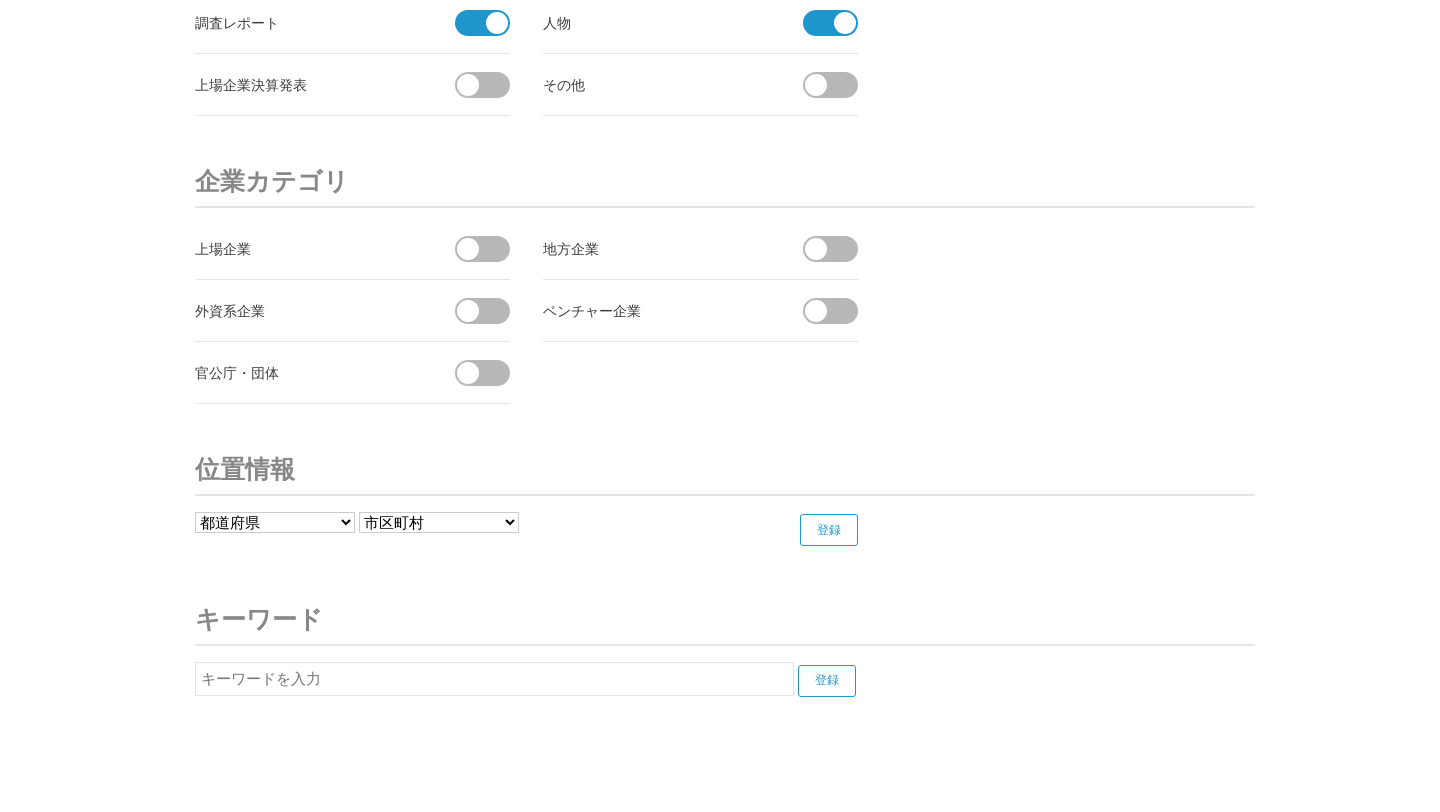 click on "[PREFECTURE]
[PREFECTURE]
[PREFECTURE]
[PREFECTURE]
[PREFECTURE]
[PREFECTURE]
[PREFECTURE]
[PREFECTURE]
[PREFECTURE]
[PREFECTURE]
[PREFECTURE]
[PREFECTURE]
[PREFECTURE]
[PREFECTURE]
[PREFECTURE]
[PREFECTURE] [PREFECTURE] [PREFECTURE]" at bounding box center (275, 522) 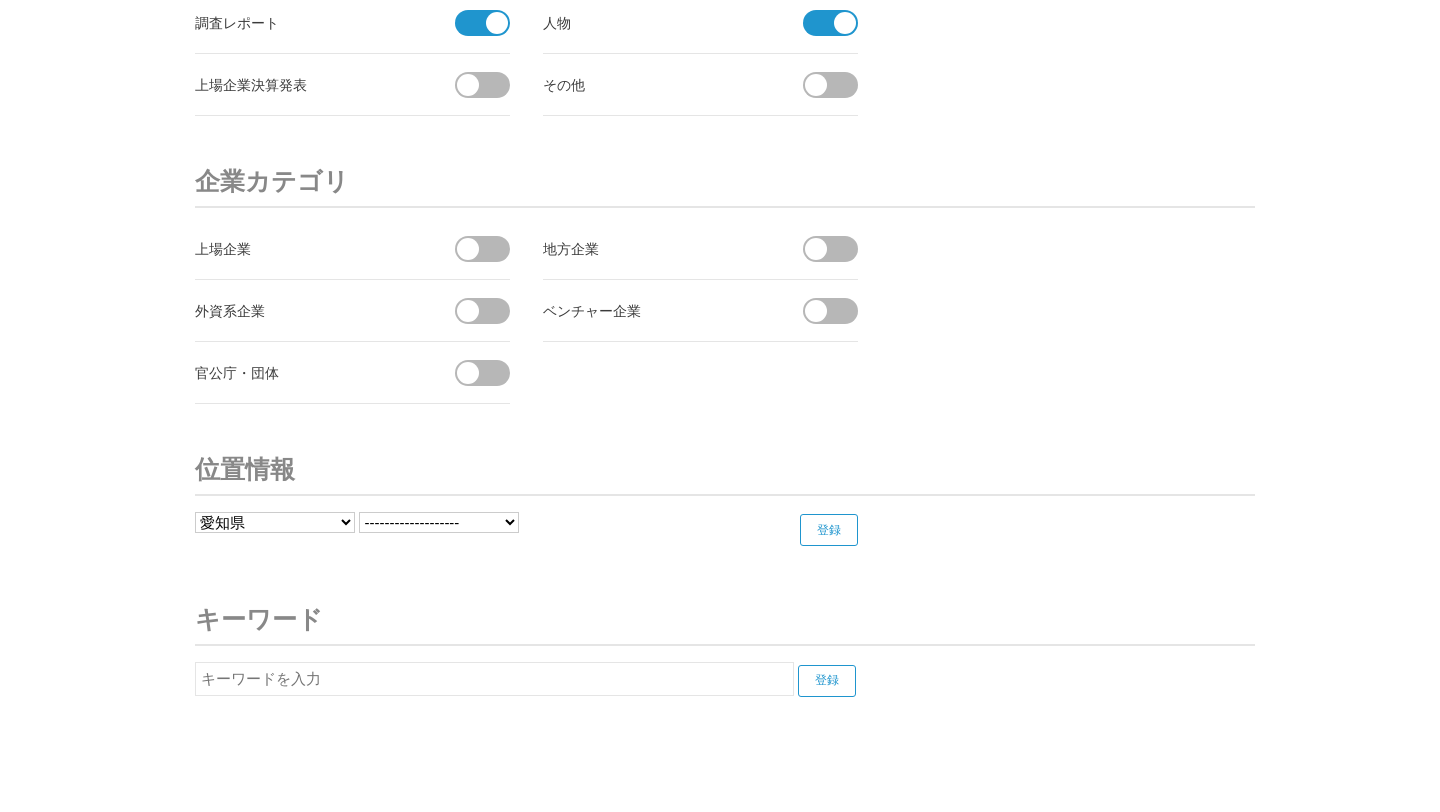 click on "[PREFECTURE]
[PREFECTURE]
[PREFECTURE]
[PREFECTURE]
[PREFECTURE]
[PREFECTURE]
[PREFECTURE]
[PREFECTURE]
[PREFECTURE]
[PREFECTURE]
[PREFECTURE]
[PREFECTURE]
[PREFECTURE]
[PREFECTURE]
[PREFECTURE]
[PREFECTURE] [PREFECTURE] [PREFECTURE]" at bounding box center (537, 533) 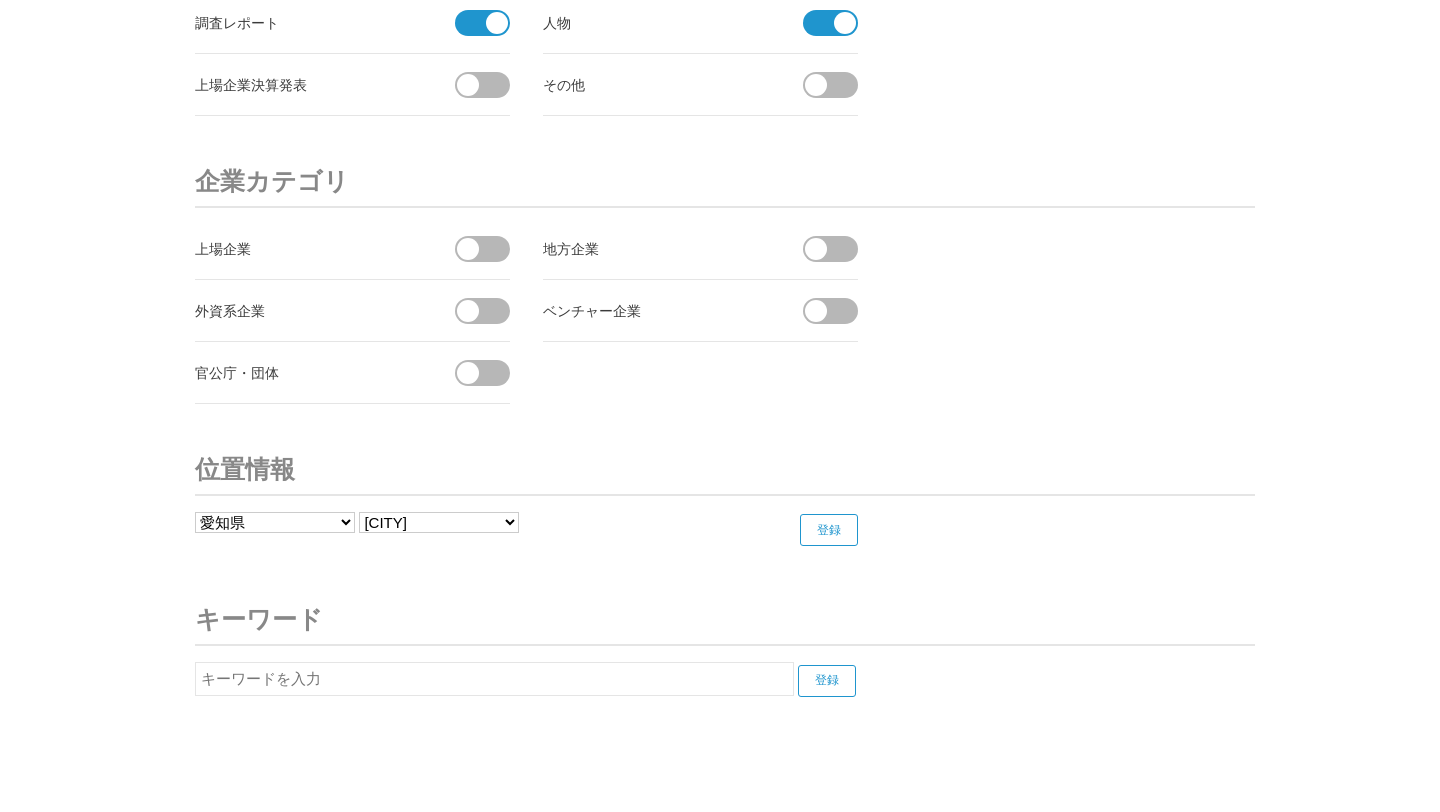click on "[PREFECTURE]
[PREFECTURE]
[PREFECTURE]
[PREFECTURE]
[PREFECTURE]
[PREFECTURE]
[PREFECTURE]
[PREFECTURE]
[PREFECTURE]
[PREFECTURE]
[PREFECTURE]
[PREFECTURE]
[PREFECTURE]
[PREFECTURE]
[PREFECTURE]
[PREFECTURE] [PREFECTURE] [PREFECTURE]" at bounding box center (537, 533) 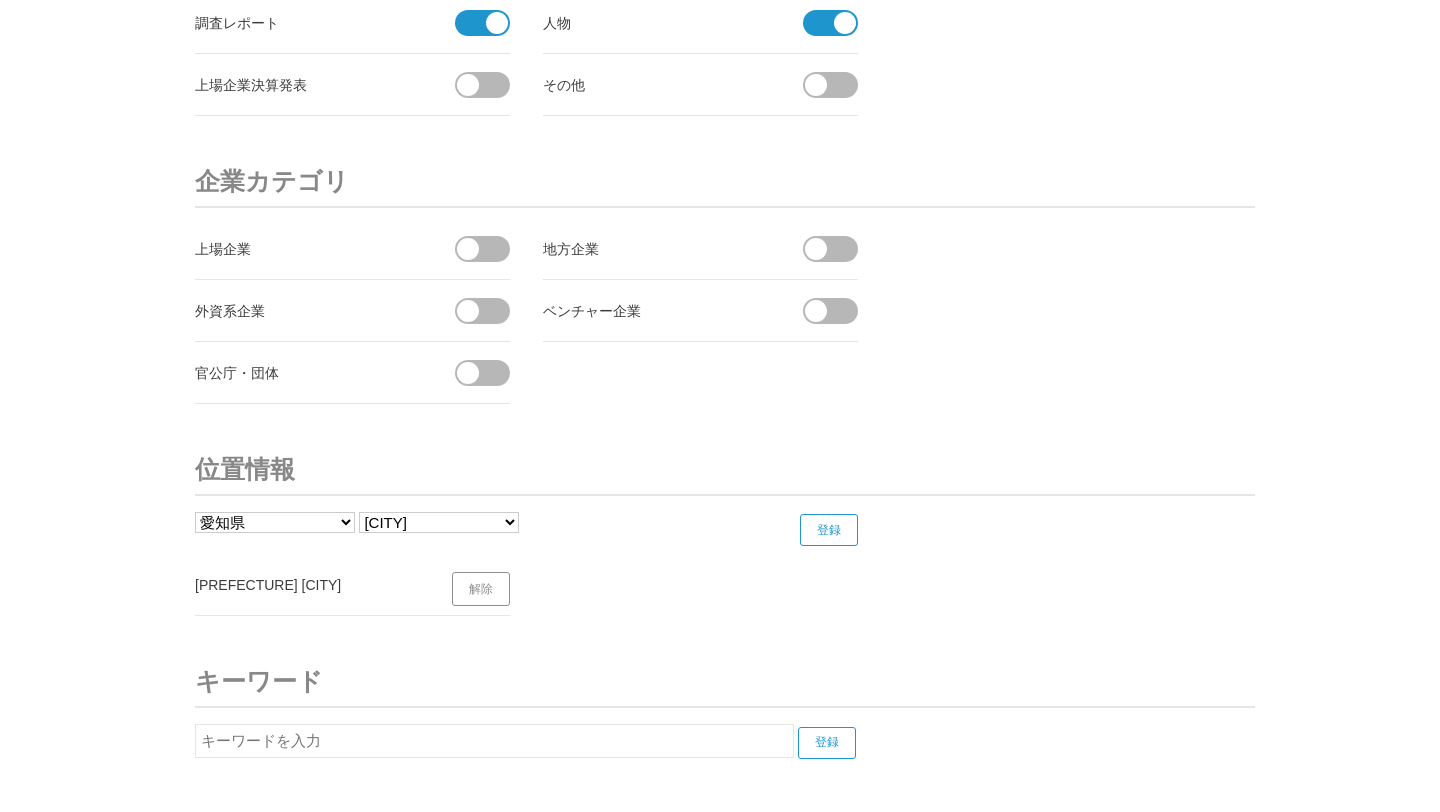 click on "[PREFECTURE]
[PREFECTURE]
[PREFECTURE]
[PREFECTURE]
[PREFECTURE]
[PREFECTURE]
[PREFECTURE]
[PREFECTURE]
[PREFECTURE]
[PREFECTURE]
[PREFECTURE]
[PREFECTURE]
[PREFECTURE]
[PREFECTURE]
[PREFECTURE]
[PREFECTURE] [PREFECTURE] [PREFECTURE]" at bounding box center [275, 522] 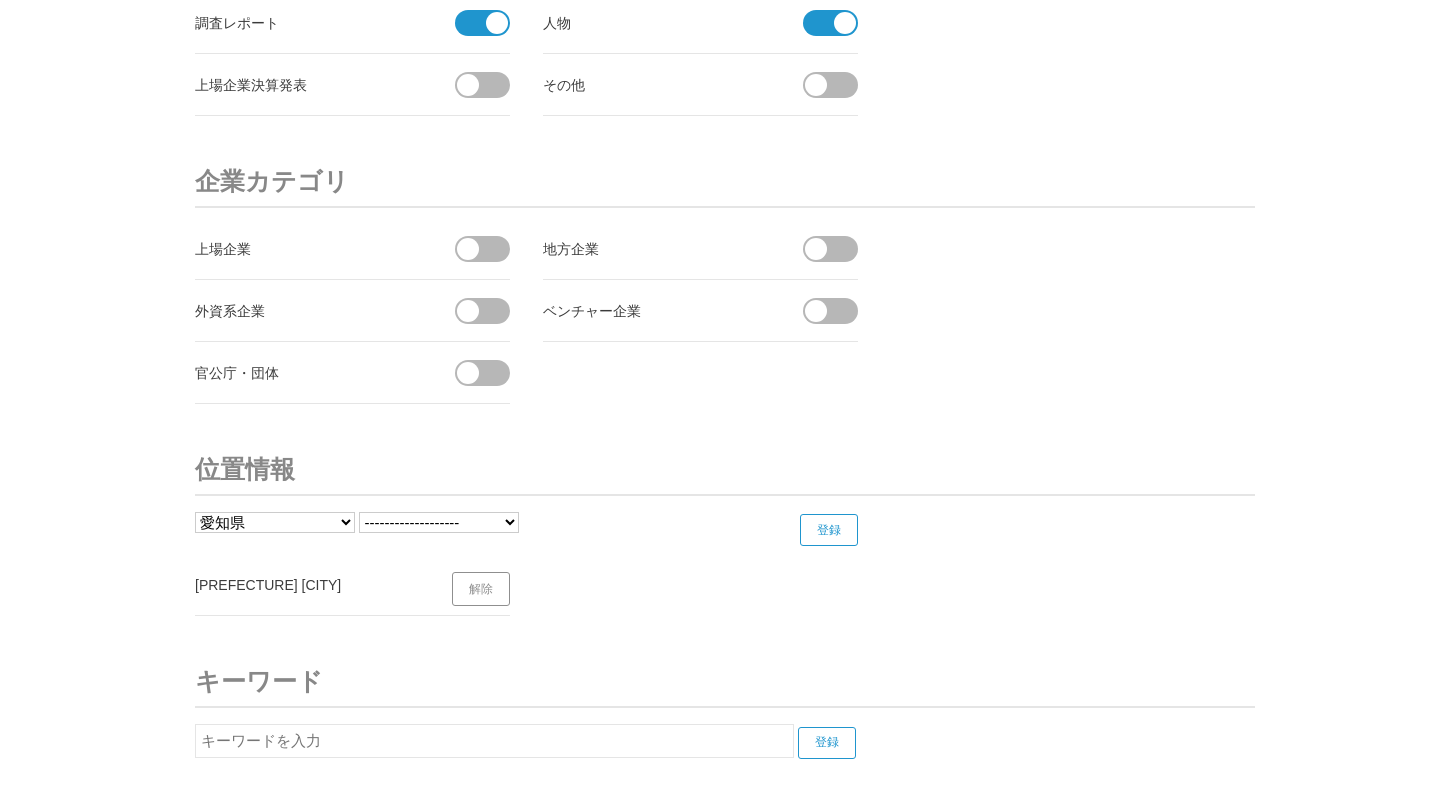 click on "登録" at bounding box center [829, 530] 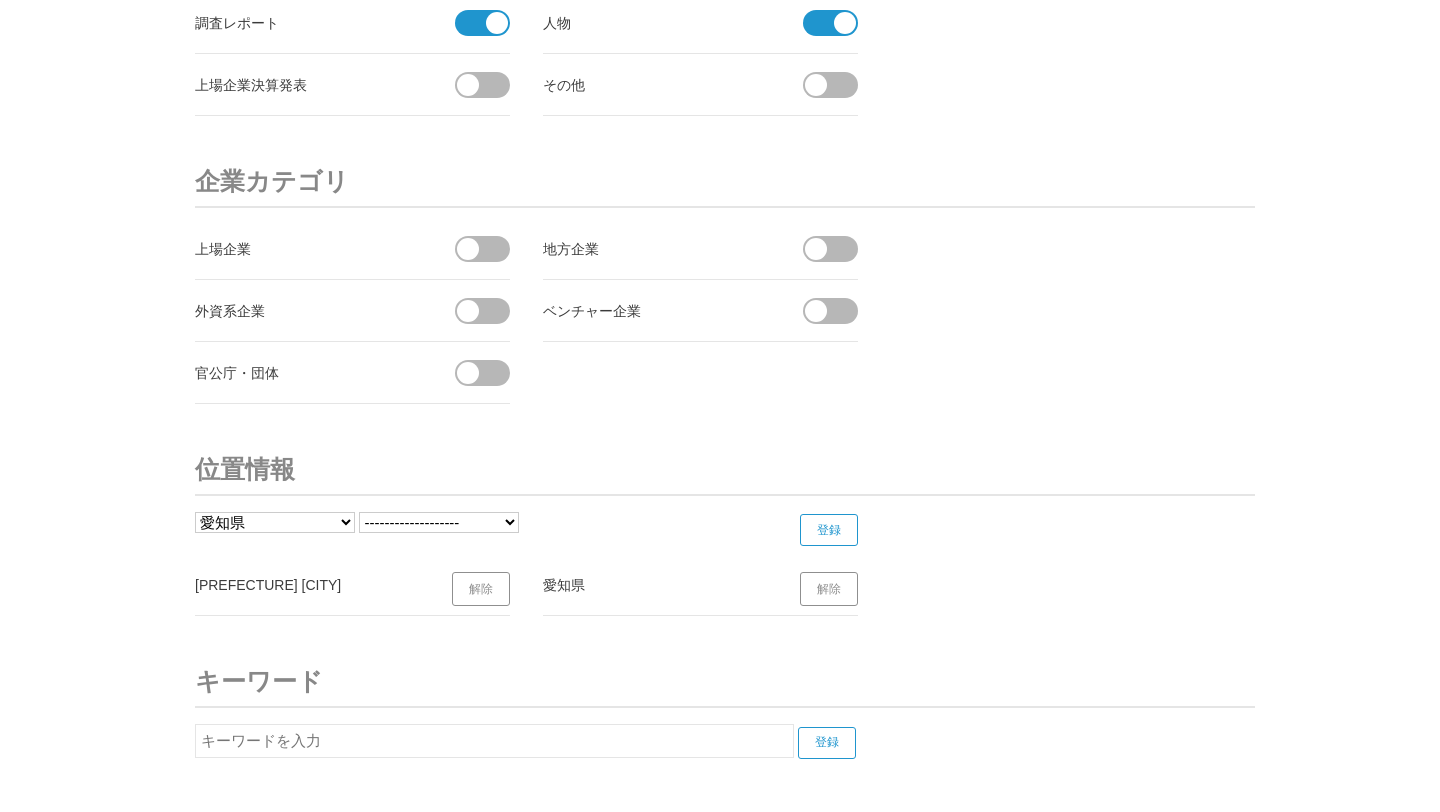 click on "登録" at bounding box center [829, 530] 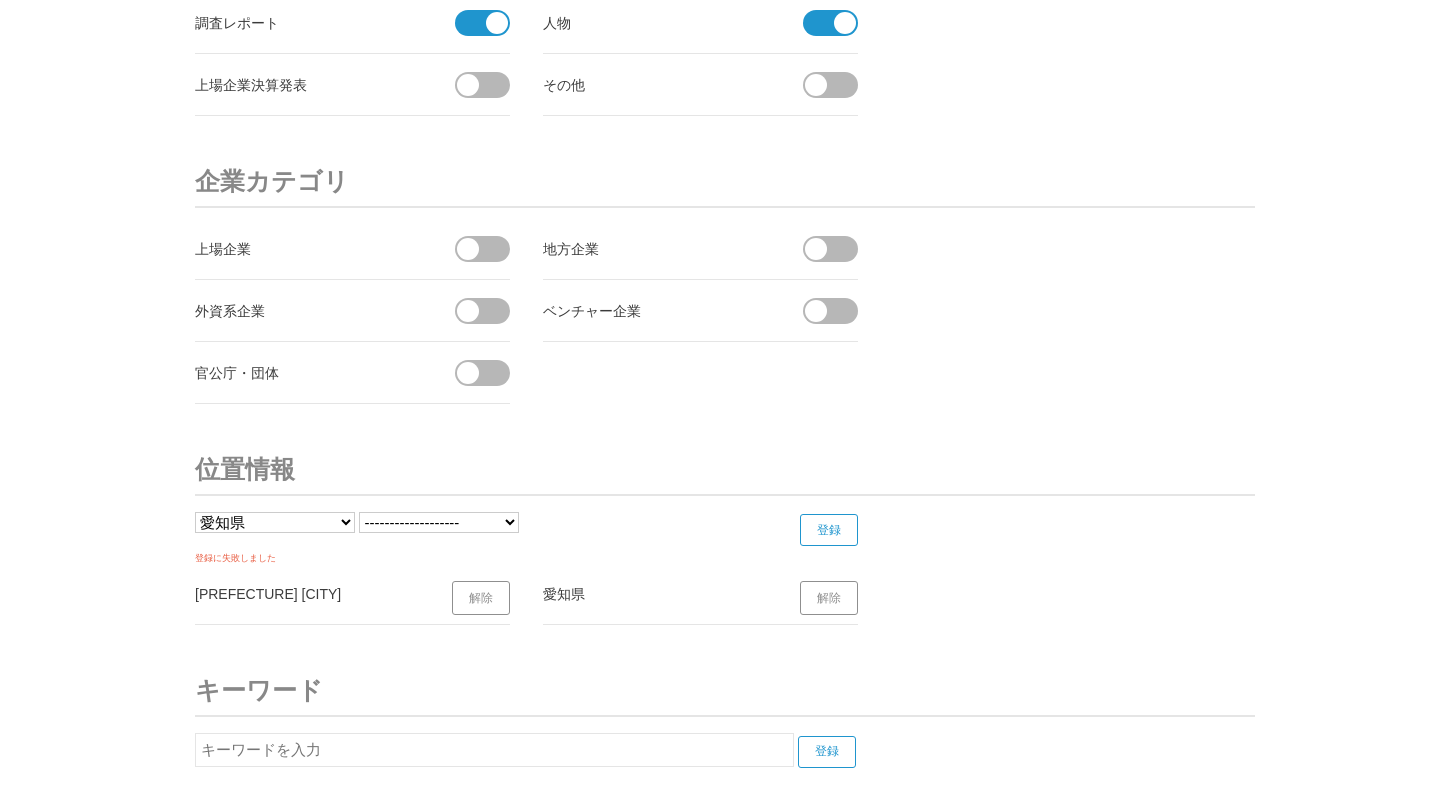 click on "解除" at bounding box center (481, 598) 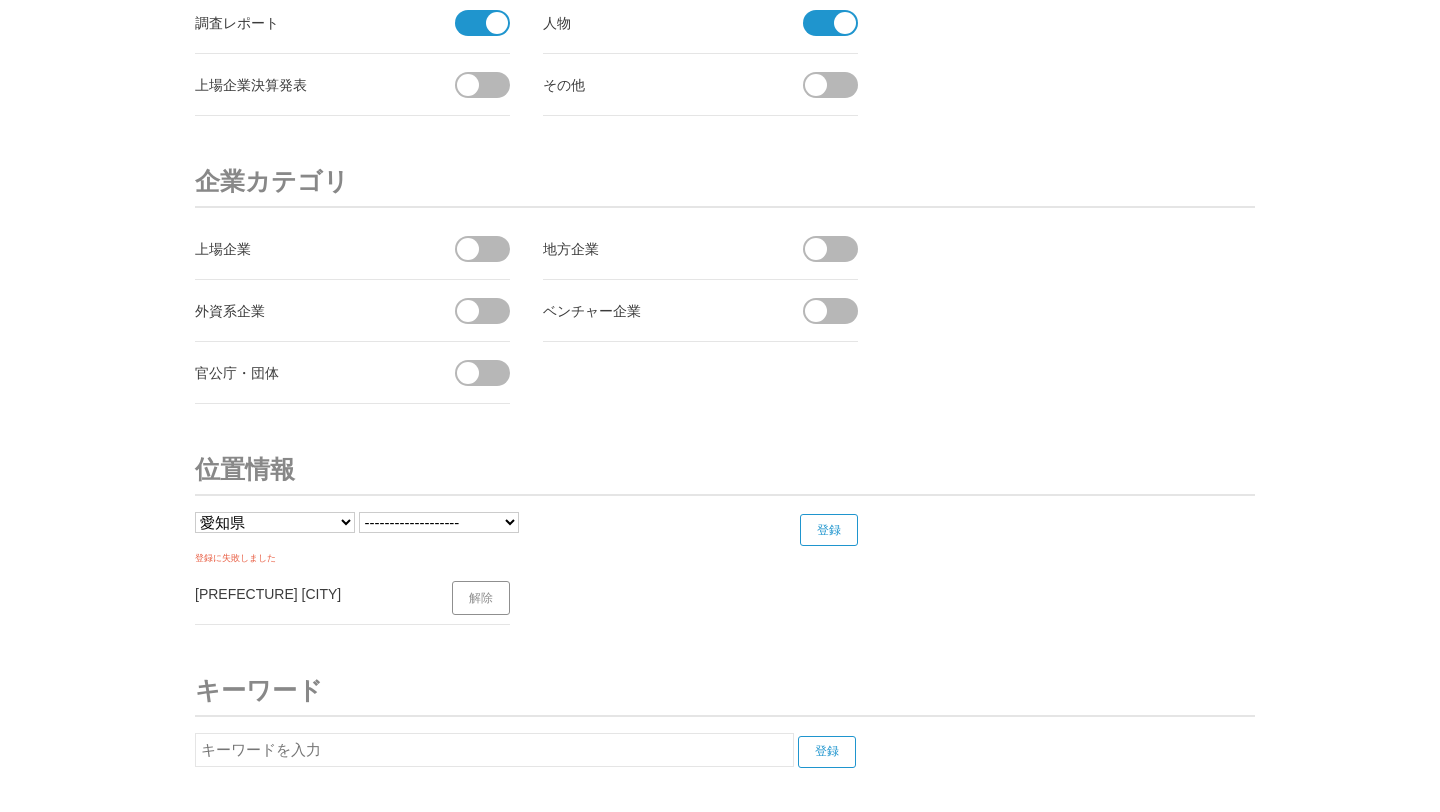 click on "[PREFECTURE]
[PREFECTURE]
[PREFECTURE]
[PREFECTURE]
[PREFECTURE]
[PREFECTURE]
[PREFECTURE]
[PREFECTURE]
[PREFECTURE]
[PREFECTURE]
[PREFECTURE]
[PREFECTURE]
[PREFECTURE]
[PREFECTURE]
[PREFECTURE] [PREFECTURE] [PREFECTURE] [PREFECTURE] [PREFECTURE]" at bounding box center (537, 529) 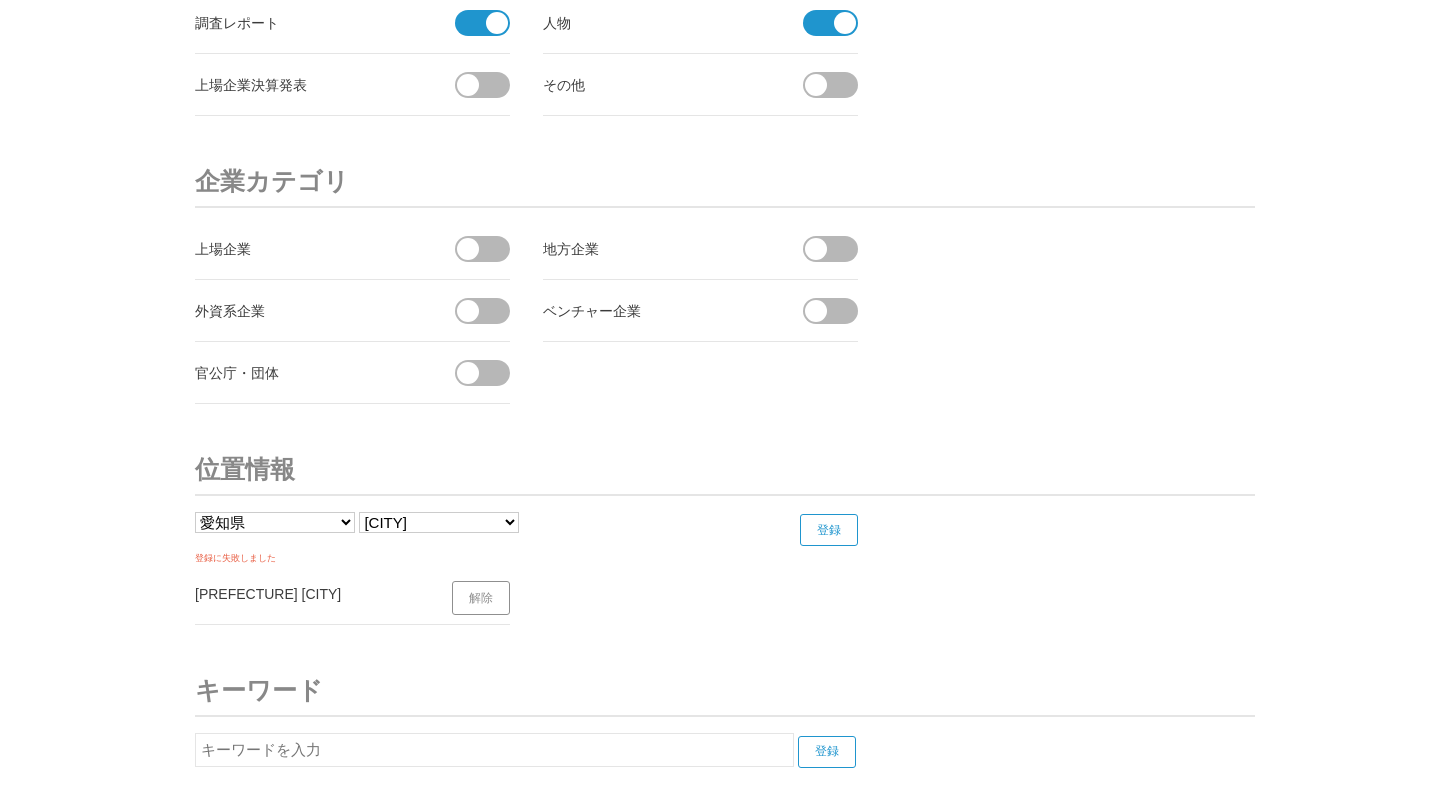 click on "登録" at bounding box center (829, 530) 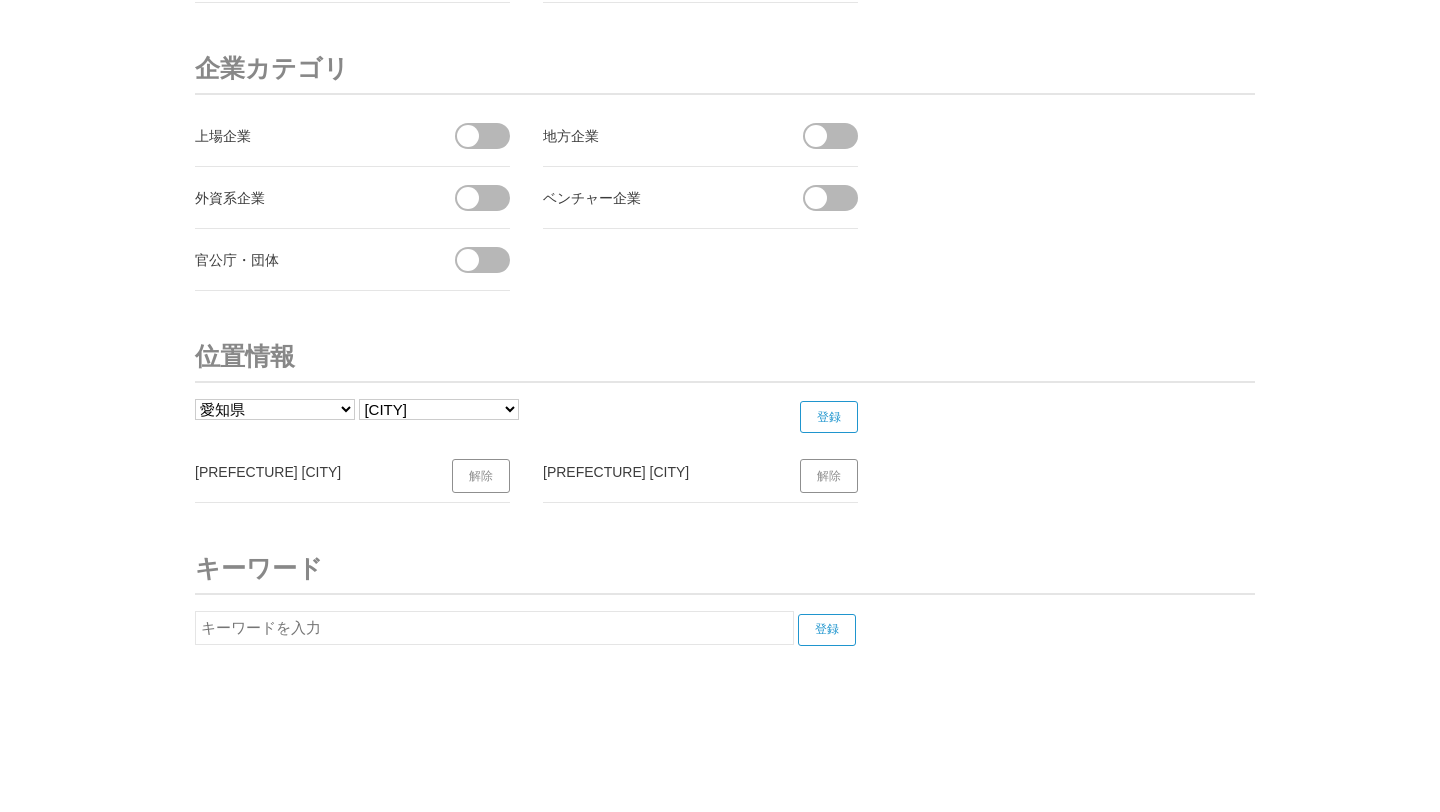 scroll, scrollTop: 7605, scrollLeft: 0, axis: vertical 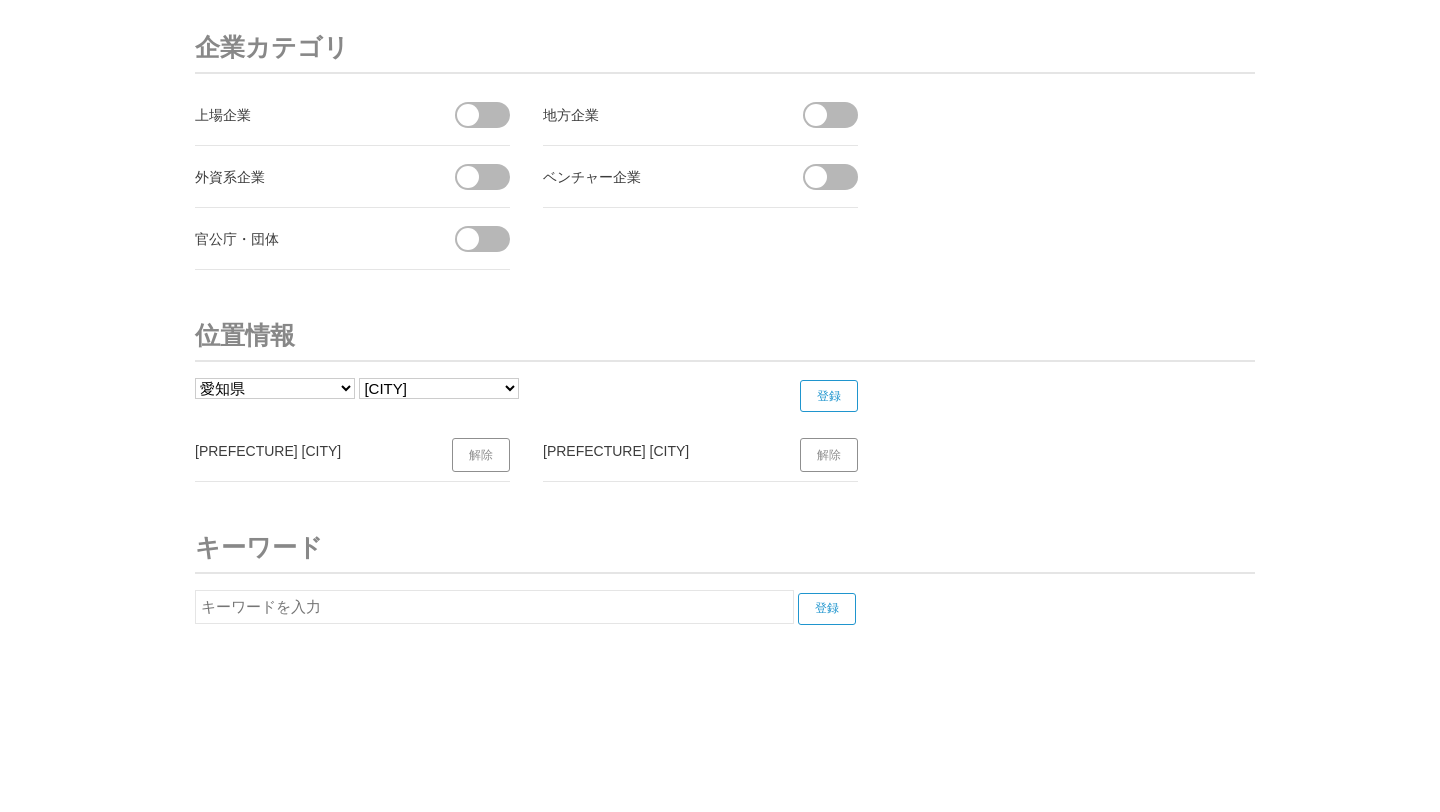click on "------------------- [CITY] [CITY] [CITY] [CITY] [CITY] [CITY] [CITY] [CITY] [CITY] [CITY] [CITY] [CITY] [CITY] [CITY] [CITY] [CITY] [CITY] [CITY] [CITY] [CITY] [CITY] [CITY] [CITY] [CITY] [CITY] [CITY] [CITY] [CITY] [CITY] [CITY] [CITY] [CITY] [CITY] [CITY] [CITY] [CITY] [CITY] [CITY] [CITY] [CITY] [CITY] [CITY] [CITY] [CITY] [CITY] [CITY] [CITY] [CITY] [CITY] [CITY] [CITY] [CITY] [CITY] [CITY] [CITY] [CITY] [CITY] [CITY] [CITY] [CITY] [CITY] [CITY] [CITY] [CITY] [CITY] [CITY] [CITY] [CITY] [CITY] [CITY] [CITY] [CITY] [CITY] [CITY] [CITY] [CITY] [CITY] [CITY] [CITY] [CITY] [CITY] [CITY] [CITY] [CITY] [CITY] [CITY] [CITY] [CITY] [CITY] [CITY] [CITY] [CITY] [CITY] [CITY] [CITY] [CITY] [CITY] [CITY] [CITY] [CITY] [CITY] [CITY] [CITY] [CITY] [CITY] [CITY] [CITY] [CITY] [CITY] [CITY] [CITY] [CITY] [CITY] [CITY] [CITY] [CITY] [CITY] [CITY] [CITY] [CITY] [CITY] [CITY] [CITY] [CITY] [CITY] [CITY] [CITY] [CITY] [CITY] [CITY] [CITY] [CITY] [CITY] [CITY] [CITY] [CITY] [CITY] [CITY] [CITY] [CITY] [CITY] [CITY] [CITY] [CITY] [CITY] [CITY] [CITY] [CITY] [CITY] [CITY] [CITY] [CITY] [CITY] [CITY] [CITY] [CITY] [CITY] [CITY] [CITY] [CITY] [CITY] [CITY] [CITY] [CITY] [CITY] [CITY] [CITY] [CITY] [CITY] [CITY] [CITY] [CITY] [CITY] [CITY] [CITY] [CITY] [CITY] [CITY] [CITY] [CITY] [CITY] [CITY] [CITY] [CITY] [CITY] [CITY] [CITY] [CITY] [CITY] [CITY] [CITY] [CITY] [CITY] [CITY] [CITY] [CITY] [CITY] [CITY] [CITY] [CITY] [CITY] [CITY] [CITY] [CITY] [CITY] [CITY] [CITY] [CITY] [CITY] [CITY] [CITY] [CITY] [CITY] [CITY] [CITY] [CITY] [CITY] [CITY] [CITY] [CITY] [CITY] [CITY] [CITY] [CITY] [CITY] [CITY] [CITY] [CITY] [CITY] [CITY] [CITY] [CITY] [CITY] [CITY] [CITY] [CITY] [CITY] [CITY] [CITY] [CITY] [CITY] [CITY] [CITY] [CITY] [CITY] [CITY] [CITY] [CITY] [CITY] [CITY] [CITY] [CITY] [CITY] [CITY] [CITY] [CITY] [CITY] [CITY] [CITY] [CITY] [CITY] [CITY] [CITY] [CITY] [CITY] [CITY] [CITY] [CITY] [CITY] [CITY] [CITY] [CITY] [CITY] [CITY] [CITY] [CITY] [CITY] [CITY] [CITY] [CITY] [CITY] [CITY] [CITY] [CITY] [CITY] [CITY] [CITY] [CITY] [CITY] [CITY] [CITY] [CITY] [CITY] [CITY] [CITY] [CITY] [CITY] [CITY] [CITY] [CITY] [CITY] [CITY] [CITY] [CITY] [CITY] [CITY] [CITY] [CITY] [CITY] [CITY] [CITY] [CITY] [CITY] [CITY] [CITY] [CITY] [CITY] [CITY] [CITY] [CITY] [CITY] [CITY] [CITY] [CITY] [CITY] [CITY] [CITY] [CITY] [CITY] [CITY] [CITY] [CITY] [CITY] [CITY] [CITY] [CITY] [CITY] [CITY] [CITY] [CITY] [CITY] [CITY] [CITY] [CITY] [CITY] [CITY] [CITY] [CITY] [CITY] [CITY] [CITY] [CITY] [CITY] [CITY] [CITY] [CITY] [CITY] [CITY] [CITY] [CITY] [CITY] [CITY] [CITY] [CITY] [CITY] [CITY] [CITY] [CITY] [CITY] [CITY] [CITY] [CITY] [CITY] [CITY] [CITY] [CITY] [CITY] [CITY] [CITY] [CITY] [CITY] [CITY] [CITY] [CITY] [CITY] [CITY] [CITY] [CITY] [CITY] [CITY] [CITY] [CITY] [CITY] [CITY] [CITY] [CITY] [CITY] [CITY] [CITY] [CITY] [CITY] [CITY] [CITY] [CITY] [CITY] [CITY] [CITY] [CITY] [CITY] [CITY] [CITY] [CITY] [CITY] [CITY] [CITY] [CITY] [CITY] [CITY] [CITY] [CITY] [CITY] [CITY] [CITY] [CITY] [CITY] [CITY] [CITY] [CITY] [CITY] [CITY] [CITY] [CITY] [CITY] [CITY] [CITY] [CITY] [CITY] [CITY] [CITY] [CITY] [CITY] [CITY] [CITY] [CITY] [CITY] [CITY] [CITY] [CITY] [CITY] [CITY] [CITY] [CITY] [CITY] [CITY] [CITY] [CITY] [CITY] [CITY] [CITY] [CITY] [CITY] [CITY] [CITY] [CITY] [CITY] [CITY] [CITY] [CITY] [CITY] [CITY] [CITY] [CITY] [CITY] [CITY] [CITY] [CITY] [CITY] [CITY] [CITY] [CITY] [CITY] [CITY] [CITY] [CITY] [CITY] [CITY] [CITY] [CITY] [CITY] [CITY] [CITY] [CITY] [CITY] [CITY] [CITY] [CITY] [CITY] [CITY] [CITY] [CITY] [CITY] [CITY] [CITY] [CITY] [CITY] [CITY] [CITY] [CITY] [CITY] [CITY] [CITY] [CITY] [CITY] [CITY] [CITY] [CITY] [CITY] [CITY] [CITY] [CITY] [CITY] [CITY] [CITY] [CITY] [CITY] [CITY] [CITY] [CITY] [CITY] [CITY] [CITY] [CITY] [CITY] [CITY] [CITY] [CITY] [CITY] [CITY] [CITY] [CITY] [CITY] [CITY] [CITY] [CITY] [CITY] [CITY] [CITY] [CITY] [CITY] [CITY] [CITY] [CITY] [CITY] [CITY] [CITY] [CITY] [CITY] [CITY] [CITY] [CITY] [CITY] [CITY] [CITY] [CITY] [CITY] [CITY] [CITY] [CITY] [CITY] [CITY] [CITY] [CITY] [CITY] [CITY] [CITY] [CITY] [CITY] [CITY] [CITY] [CITY] [CITY] [CITY] [CITY] [CITY] [CITY] [CITY] [CITY] [CITY] [CITY] [CITY] [CITY] [CITY] [CITY] [CITY] [CITY] [CITY] [CITY] [CITY] [CITY] [CITY] [CITY] [CITY] [CITY] [CITY] [CITY] [CITY] [CITY] [CITY] [CITY] [CITY] [CITY] [CITY] [CITY] [CITY] [CITY] [CITY] [CITY] [CITY] [CITY] [CITY] [CITY] [CITY] [CITY] [CITY] [CITY] [CITY] [CITY] [CITY] [CITY] [CITY] [CITY] [CITY] [CITY] [CITY] [CITY] [CITY] [CITY] [CITY] [CITY] [CITY] [CITY] [CITY] [CITY] [CITY] [CITY] [CITY] [CITY] [CITY] [CITY] [CITY] [CITY] [CITY] [CITY] [CITY] [CITY] [CITY] [CITY] [CITY] [CITY] [CITY] [CITY] [CITY] [CITY] [CITY] [CITY] [CITY] [CITY] [CITY] [CITY] [CITY] [CITY] [CITY] [CITY] [CITY] [CITY] [CITY] [CITY] [CITY] [CITY] [CITY] [CITY] [CITY] [CITY] [CITY] [CITY] [CITY] [CITY] [CITY] [CITY] [CITY] [CITY] [CITY] [CITY] [CITY] [CITY] [CITY] [CITY] [CITY] [CITY] [CITY] [CITY] [CITY] [CITY] [CITY] [CITY] [CITY] [CITY] [CITY] [CITY] [CITY] [CITY] [CITY] [CITY] [### CITY]" at bounding box center [439, 388] 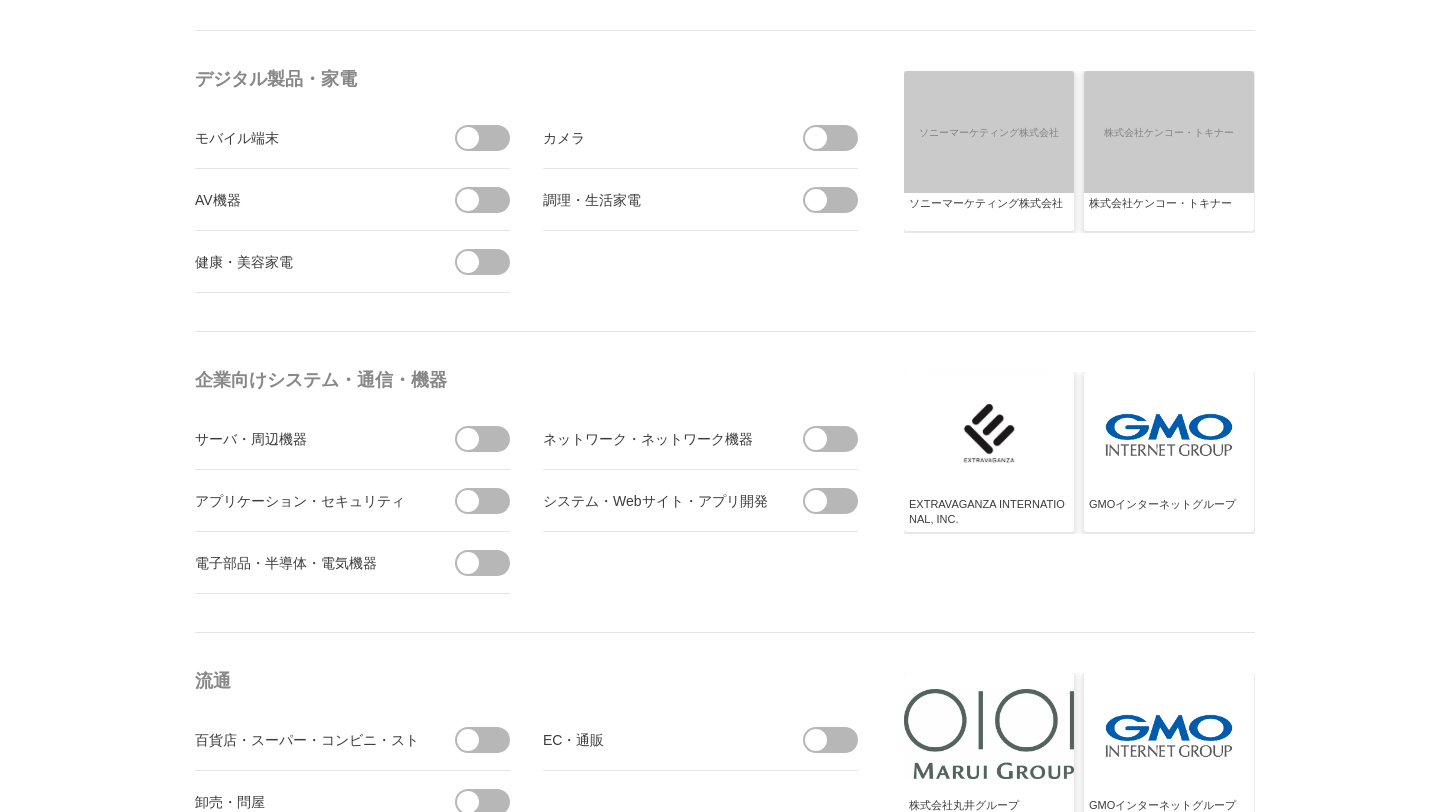 scroll, scrollTop: 710, scrollLeft: 0, axis: vertical 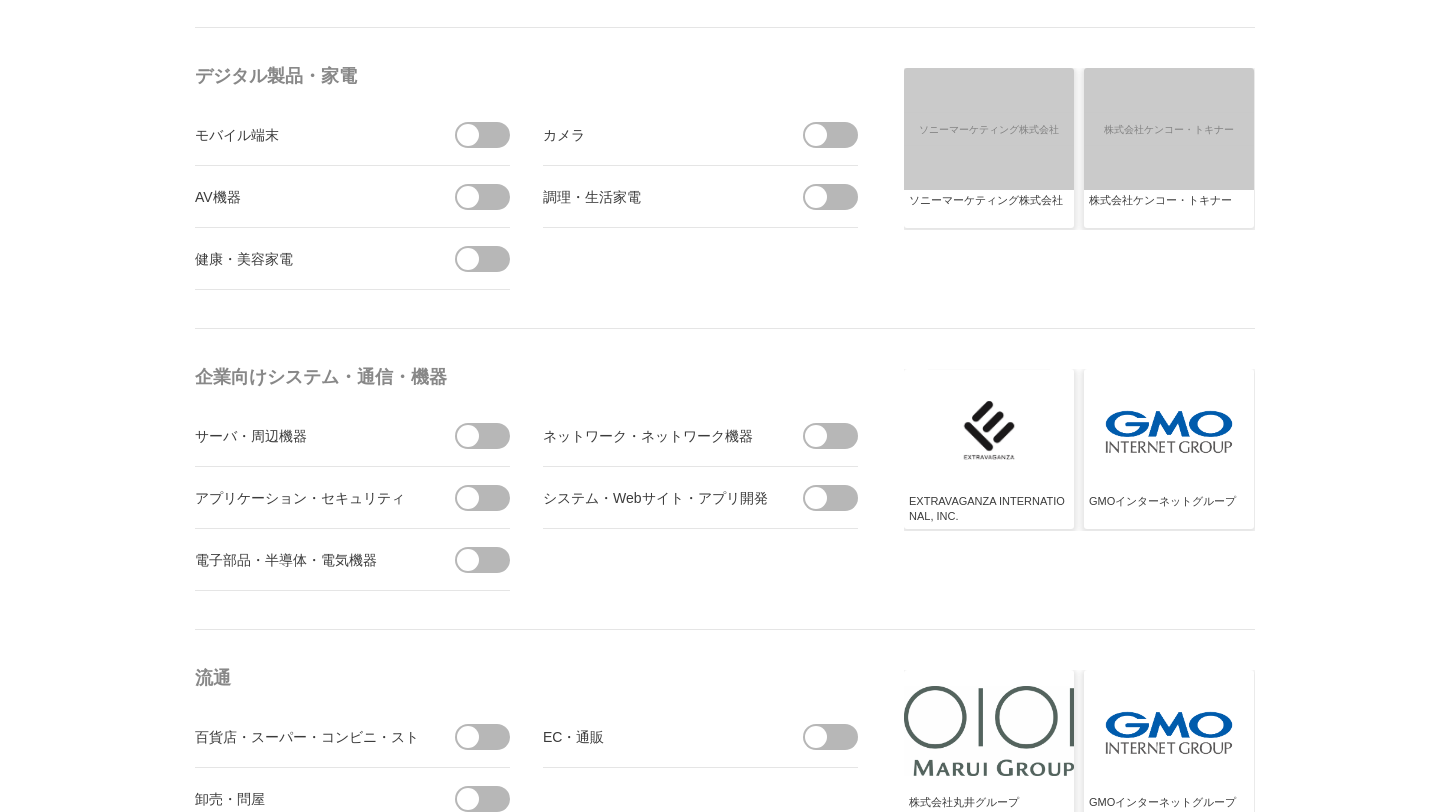 click at bounding box center (837, 498) 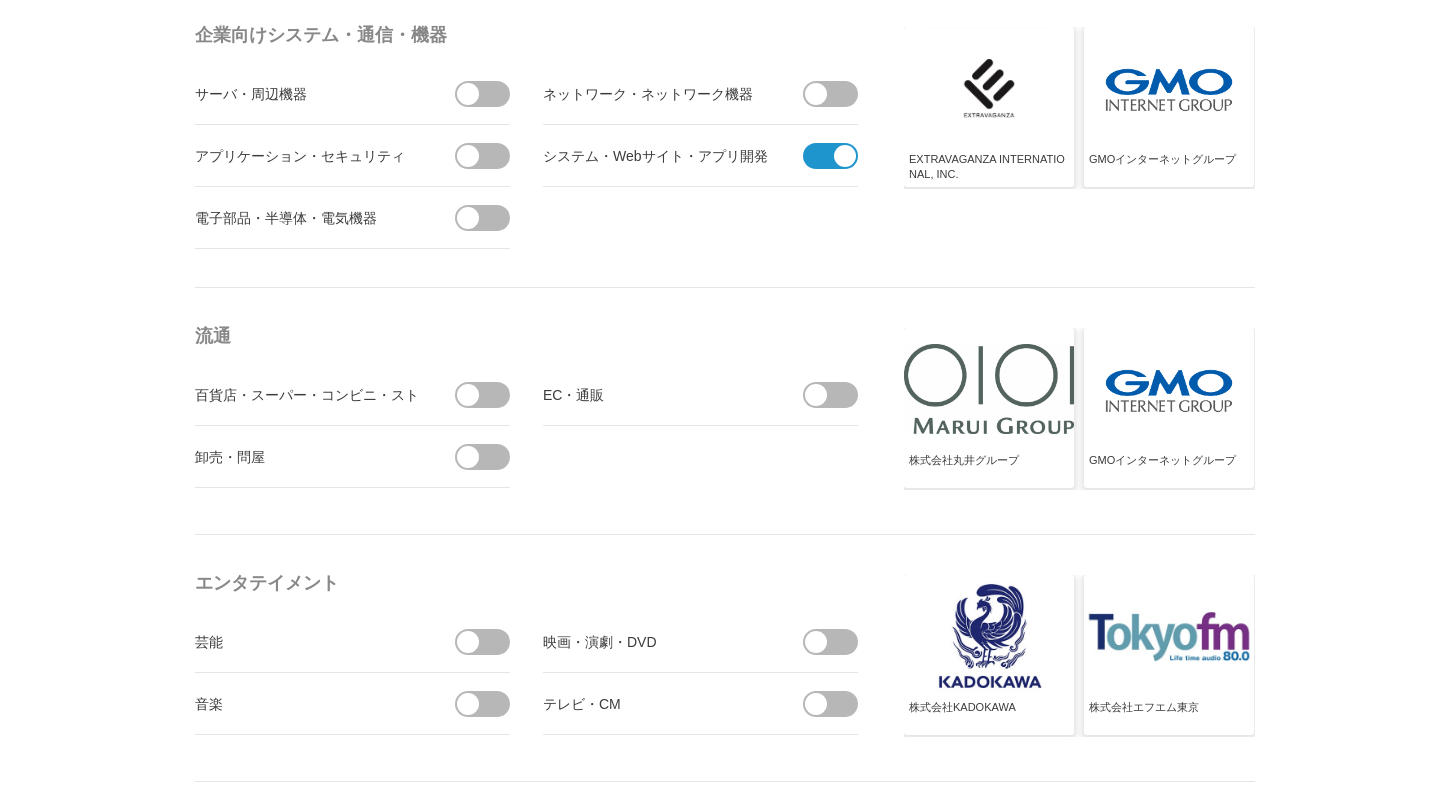 scroll, scrollTop: 1066, scrollLeft: 0, axis: vertical 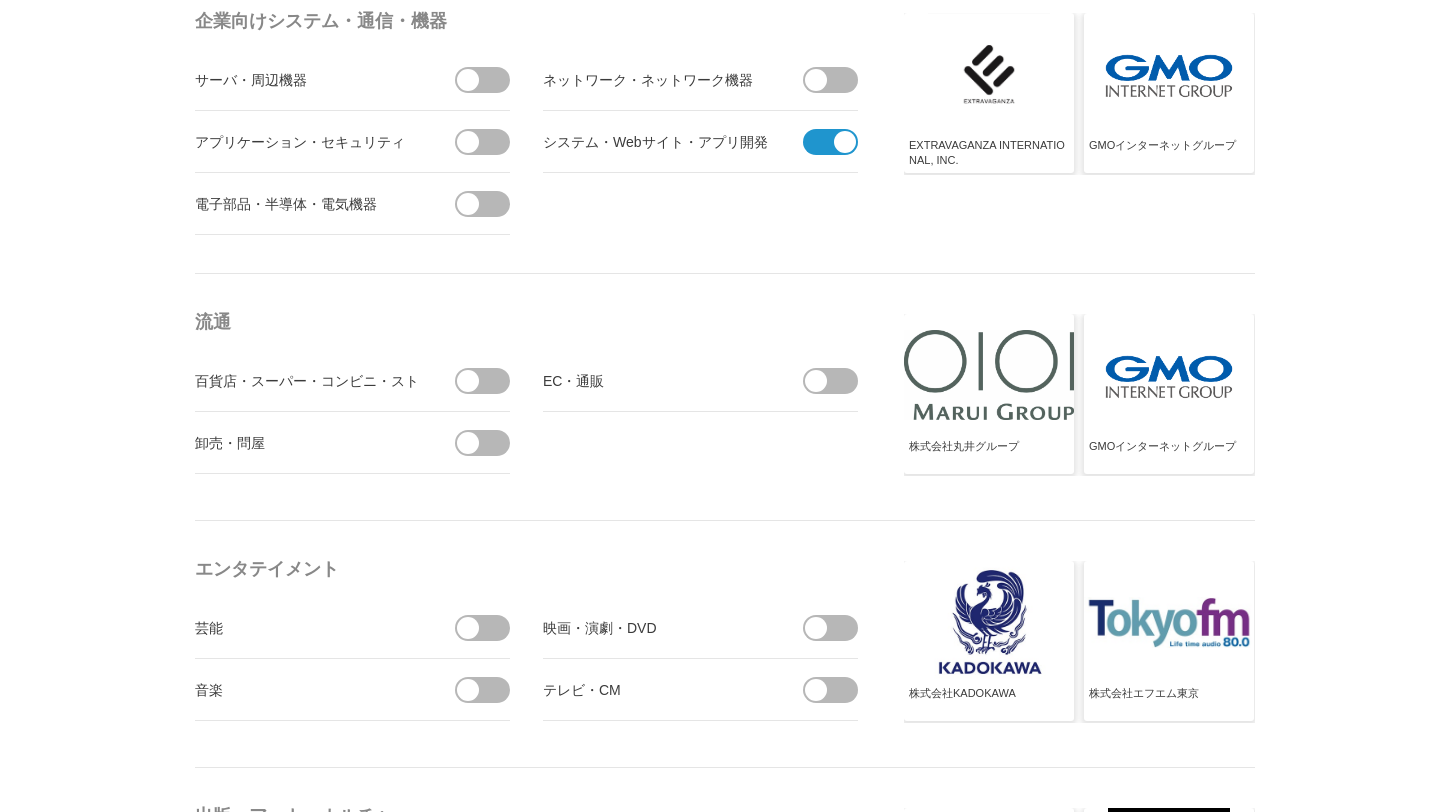 click at bounding box center (816, 381) 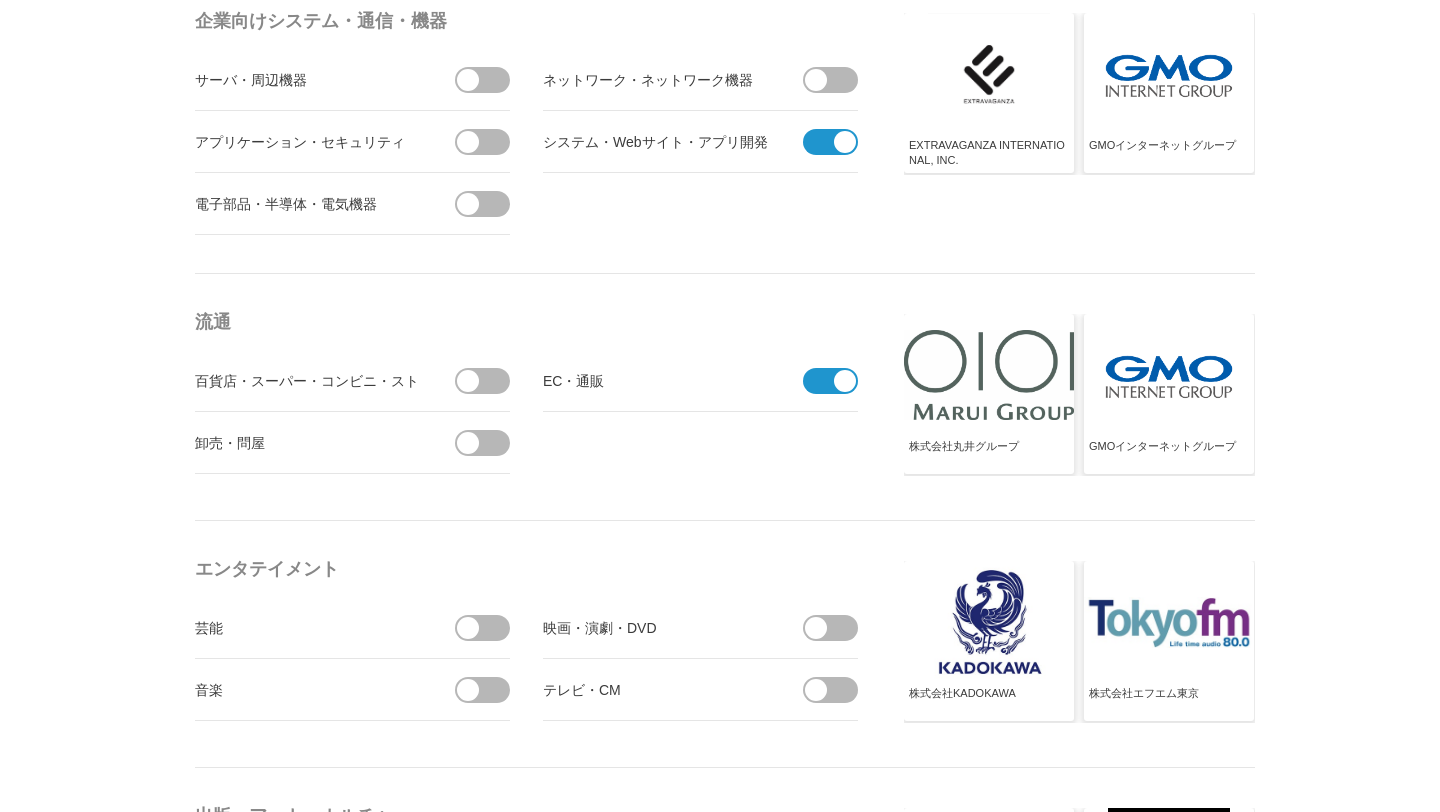 click on "[COMPANY]
[COMPANY]" at bounding box center (725, 412) 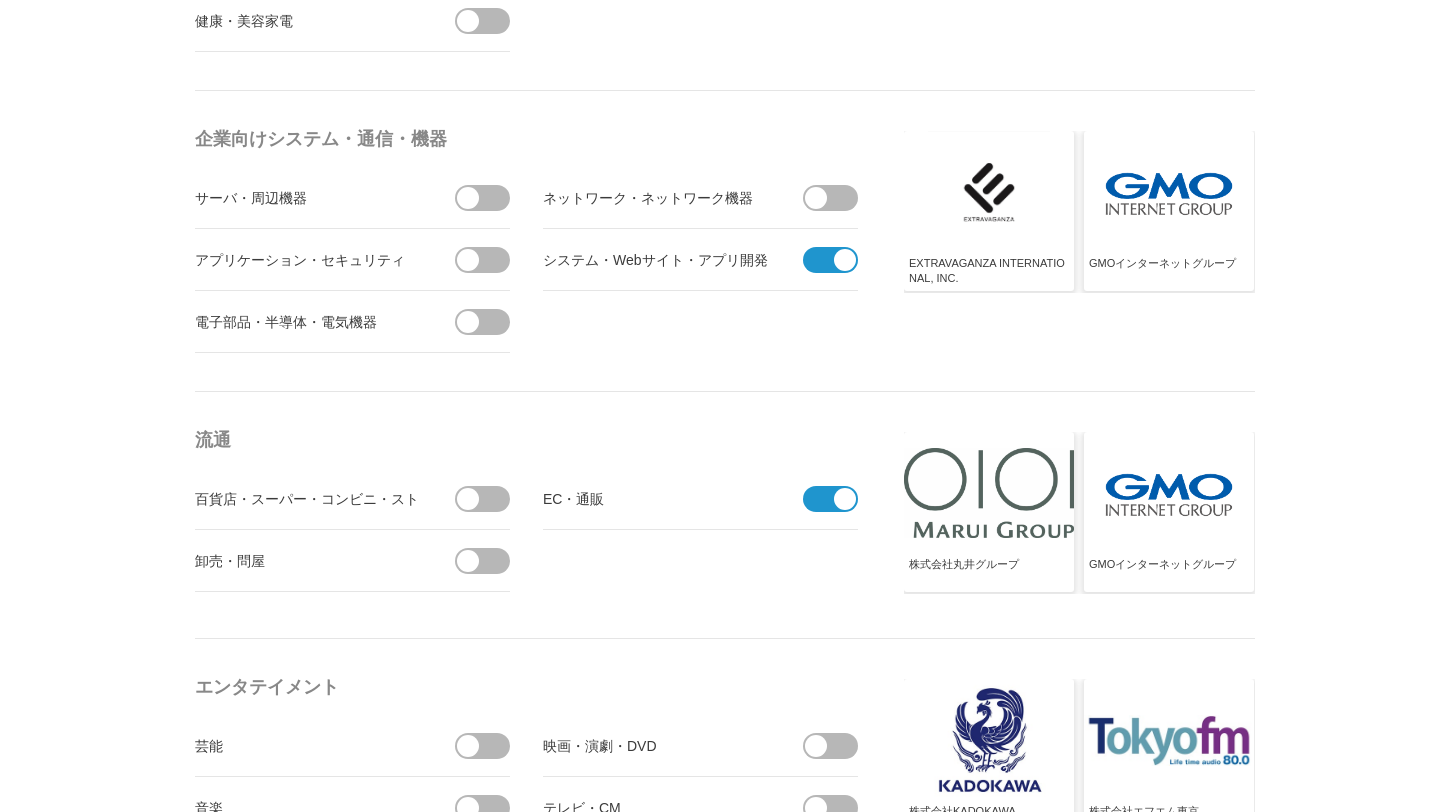 scroll, scrollTop: 0, scrollLeft: 0, axis: both 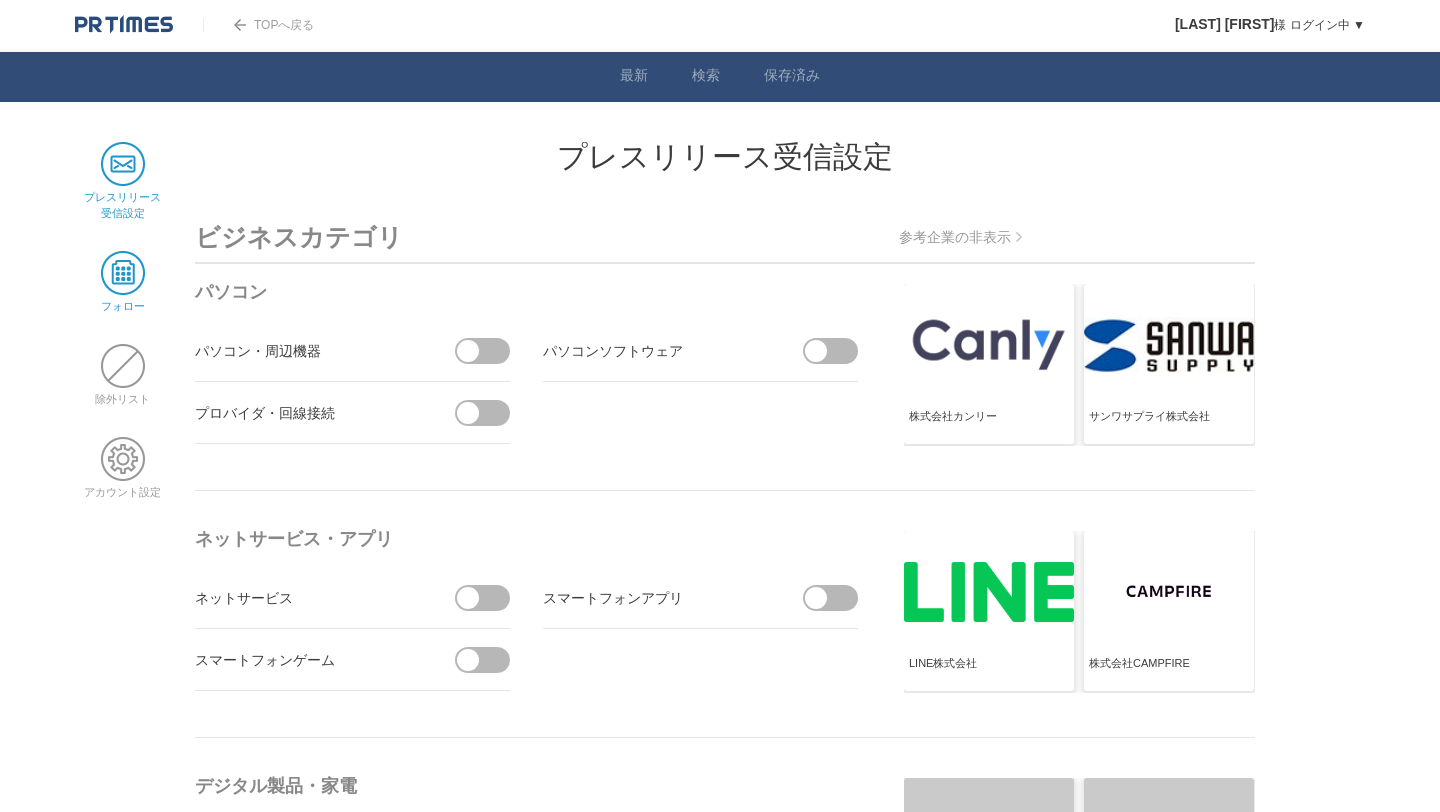 click at bounding box center [123, 273] 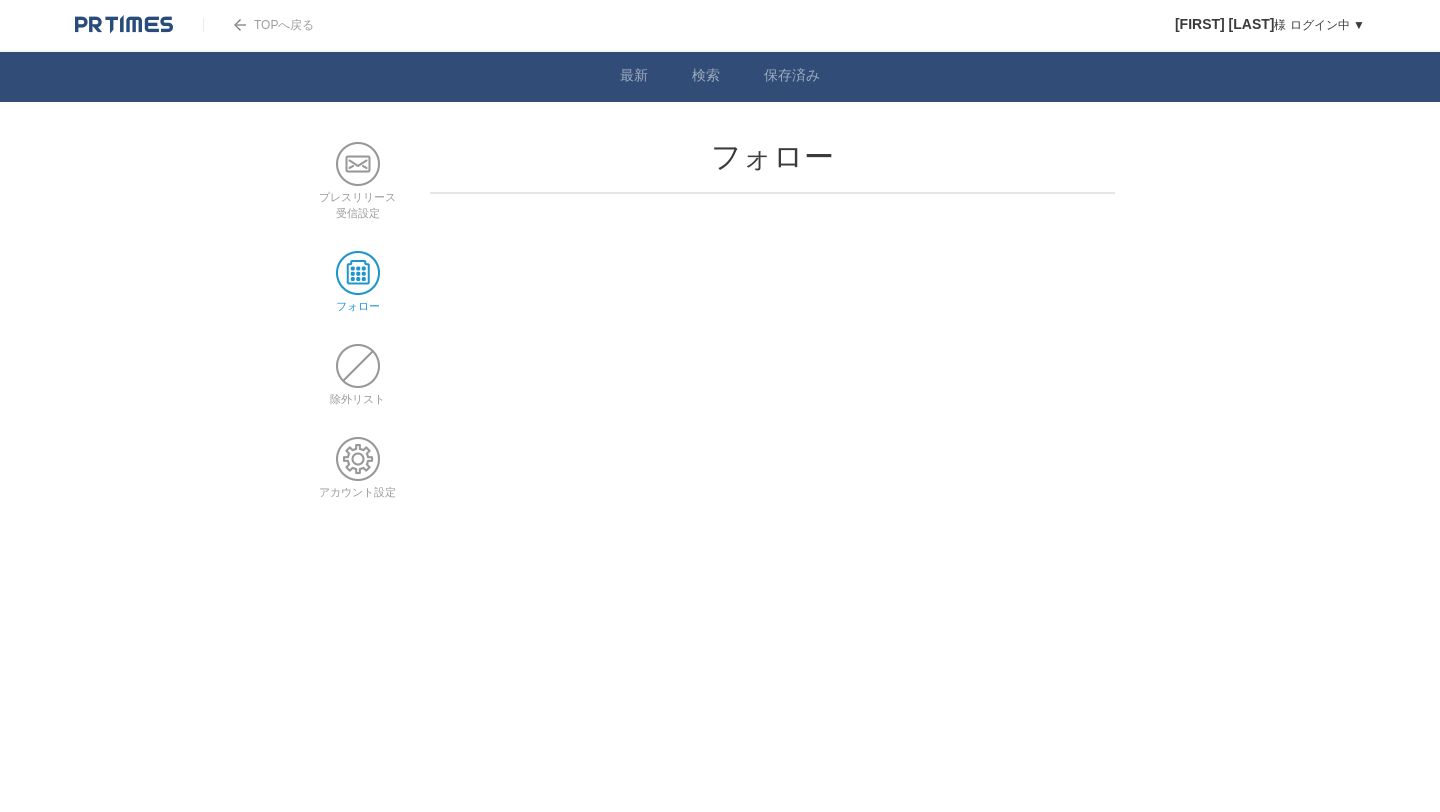 scroll, scrollTop: 0, scrollLeft: 0, axis: both 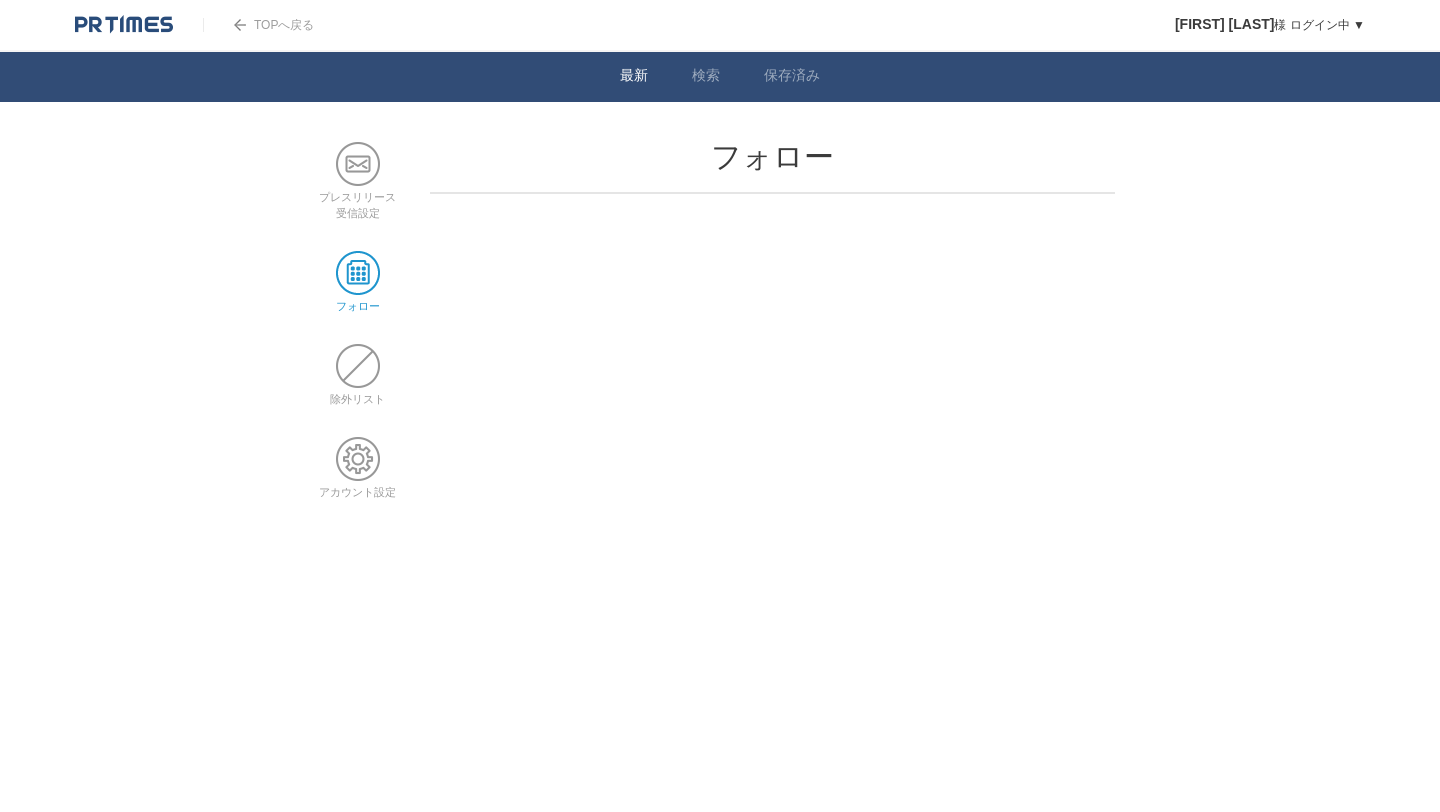 click on "最新" at bounding box center (634, 77) 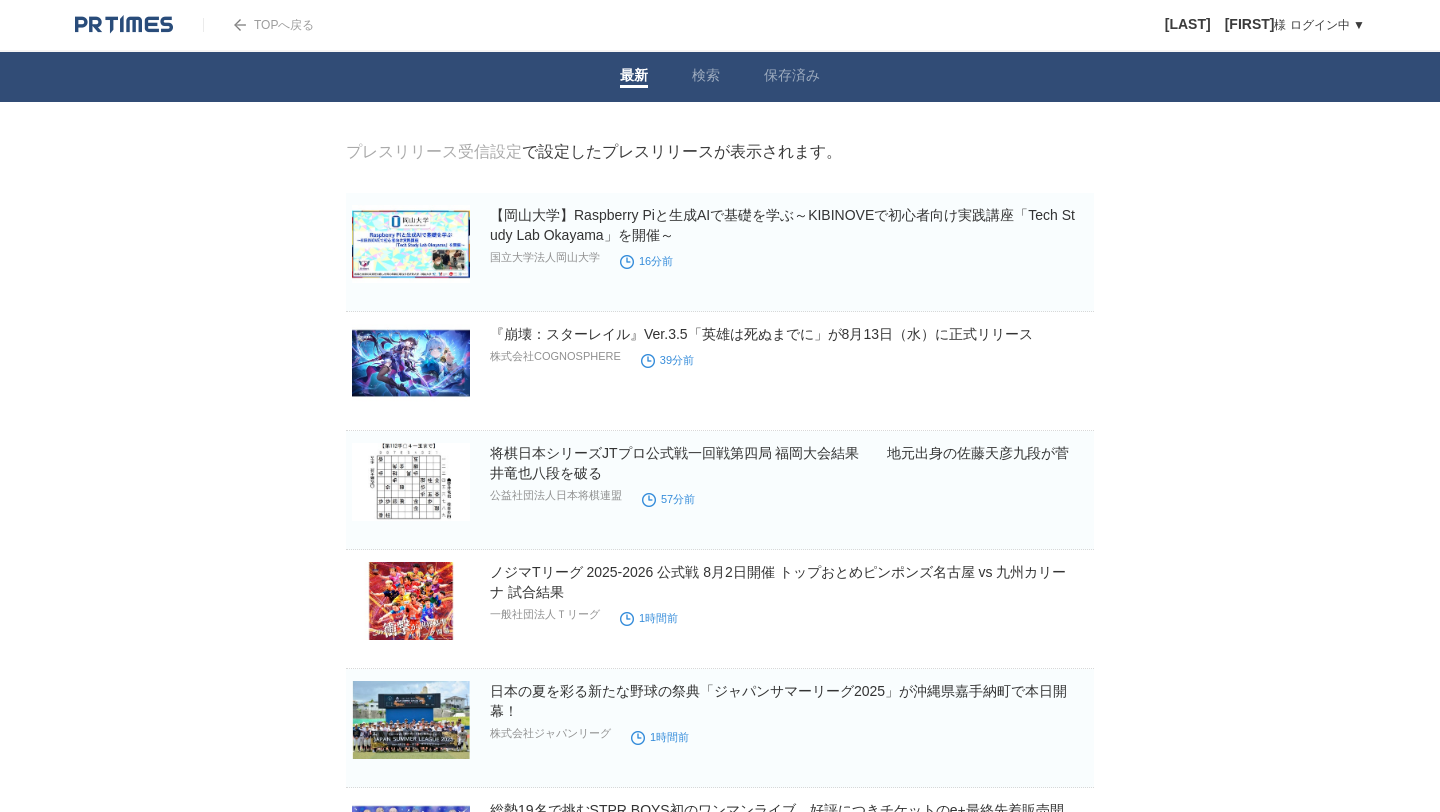 scroll, scrollTop: 0, scrollLeft: 0, axis: both 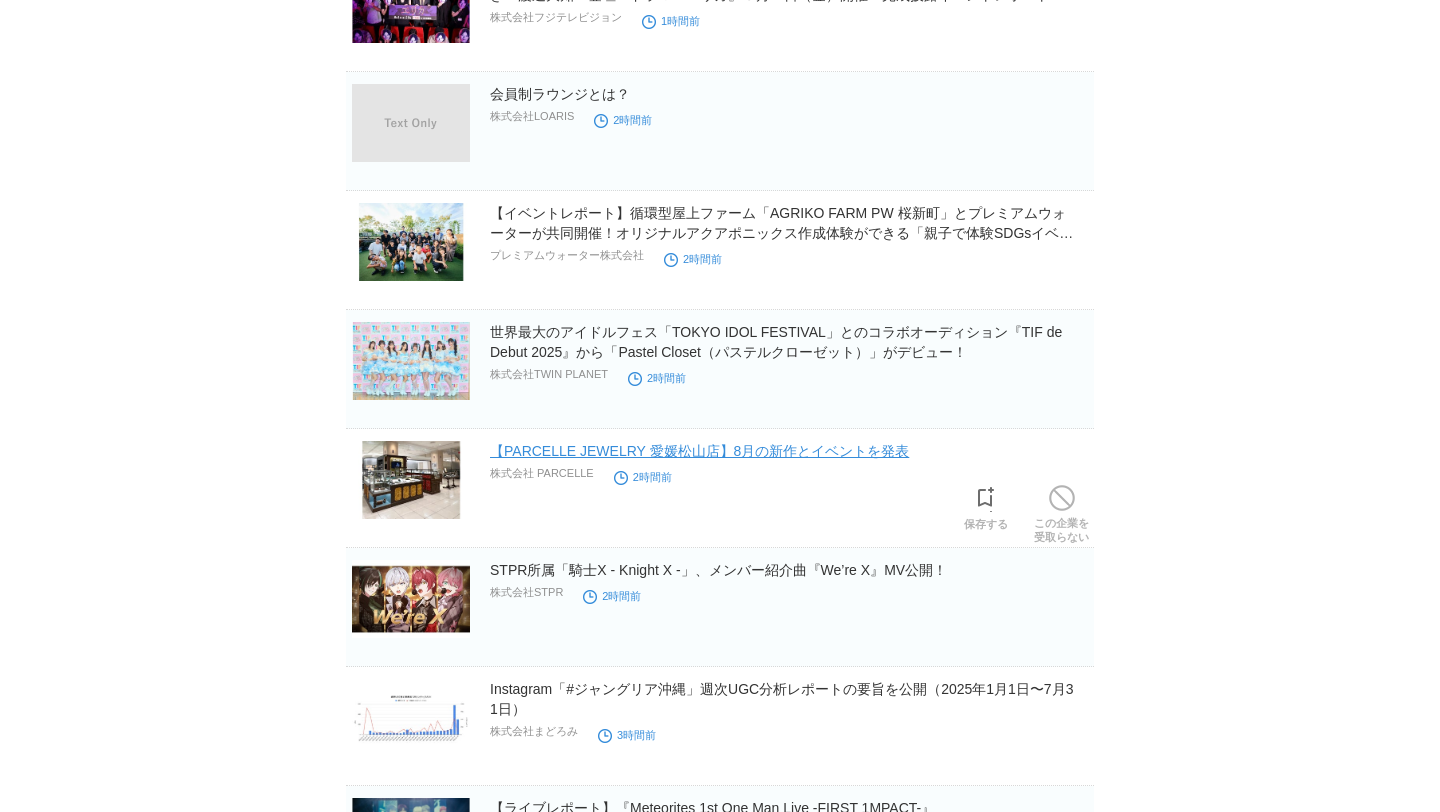 click on "【PARCELLE JEWELRY 愛媛松山店】8月の新作とイベントを発表" at bounding box center [699, 451] 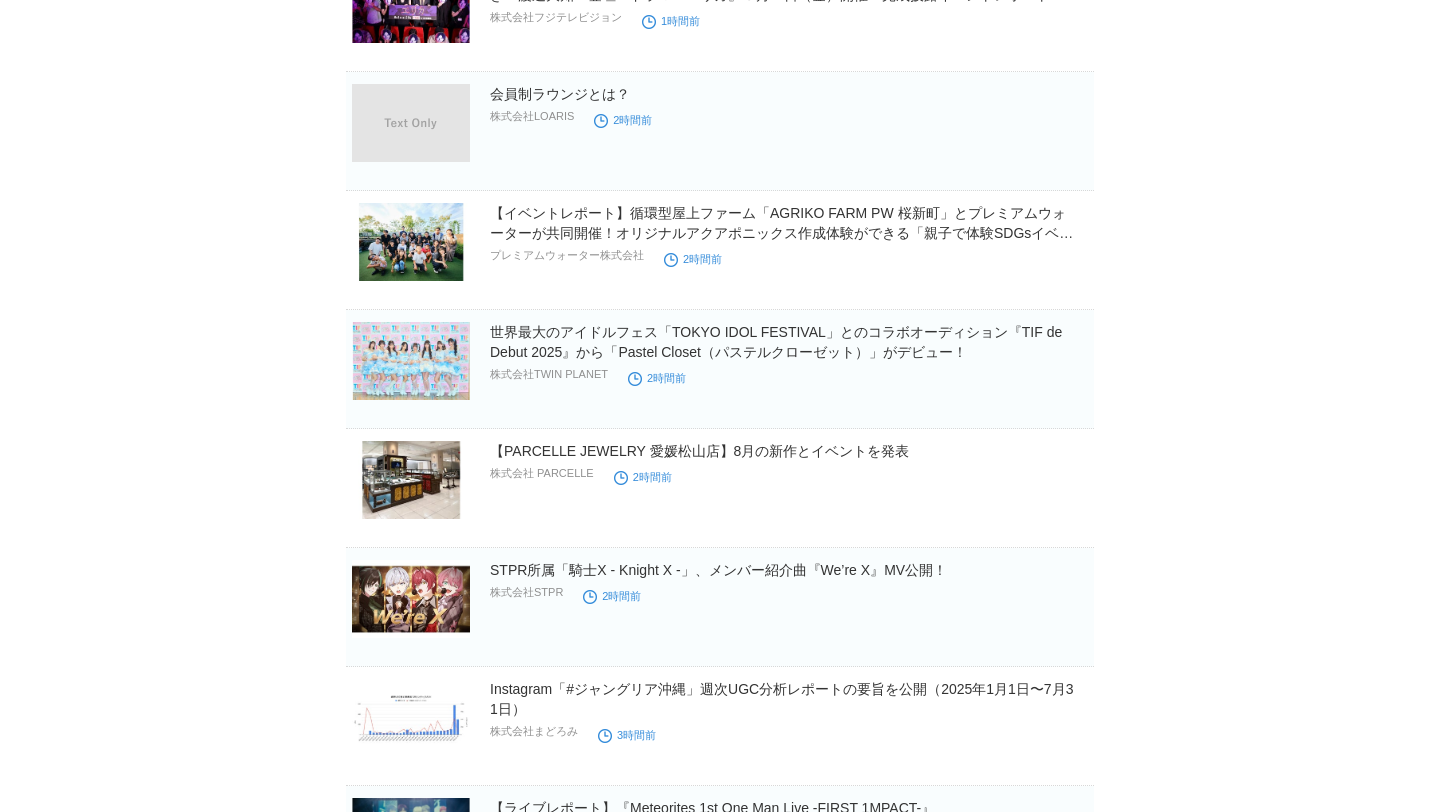 scroll, scrollTop: 0, scrollLeft: 0, axis: both 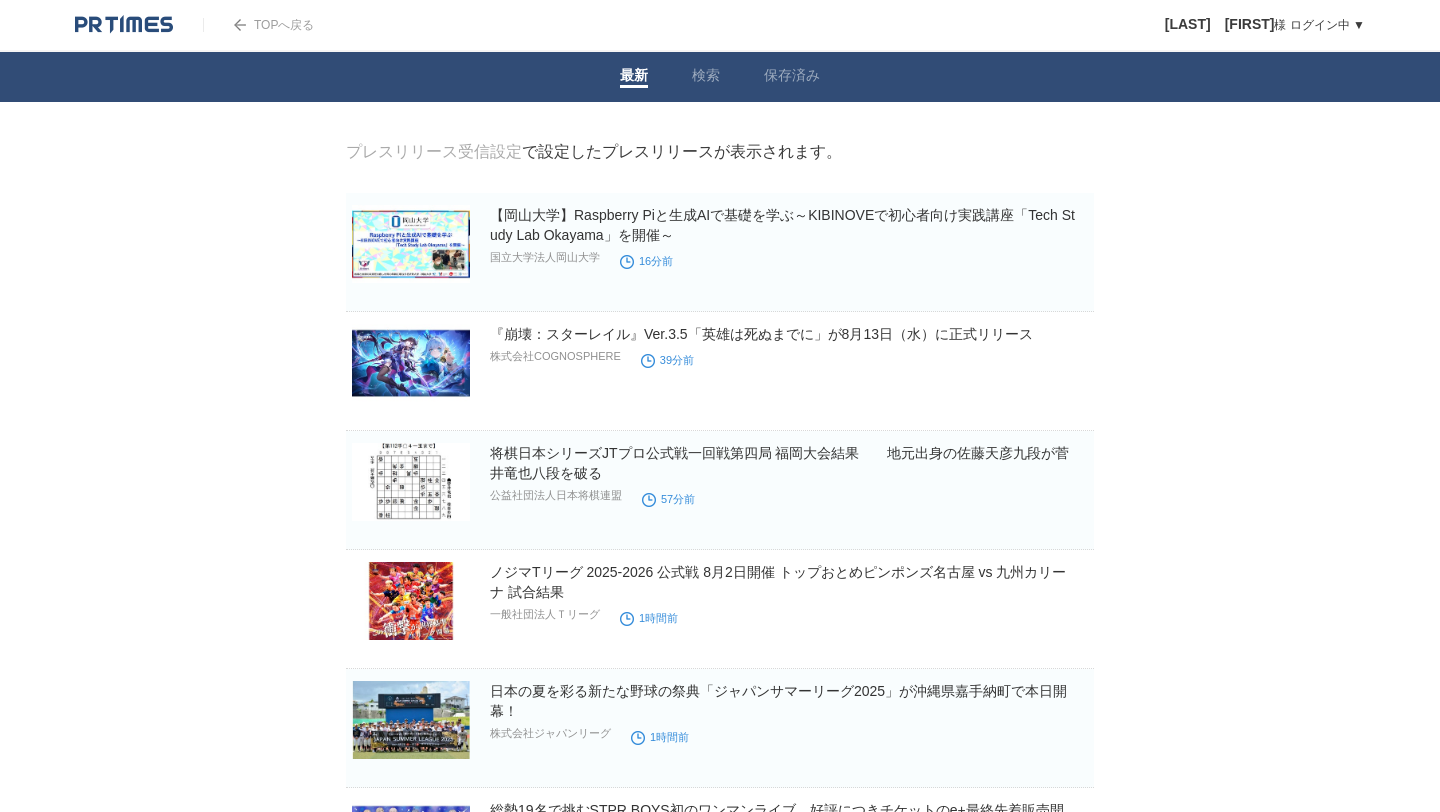 click on "TOPへ戻る" at bounding box center [258, 25] 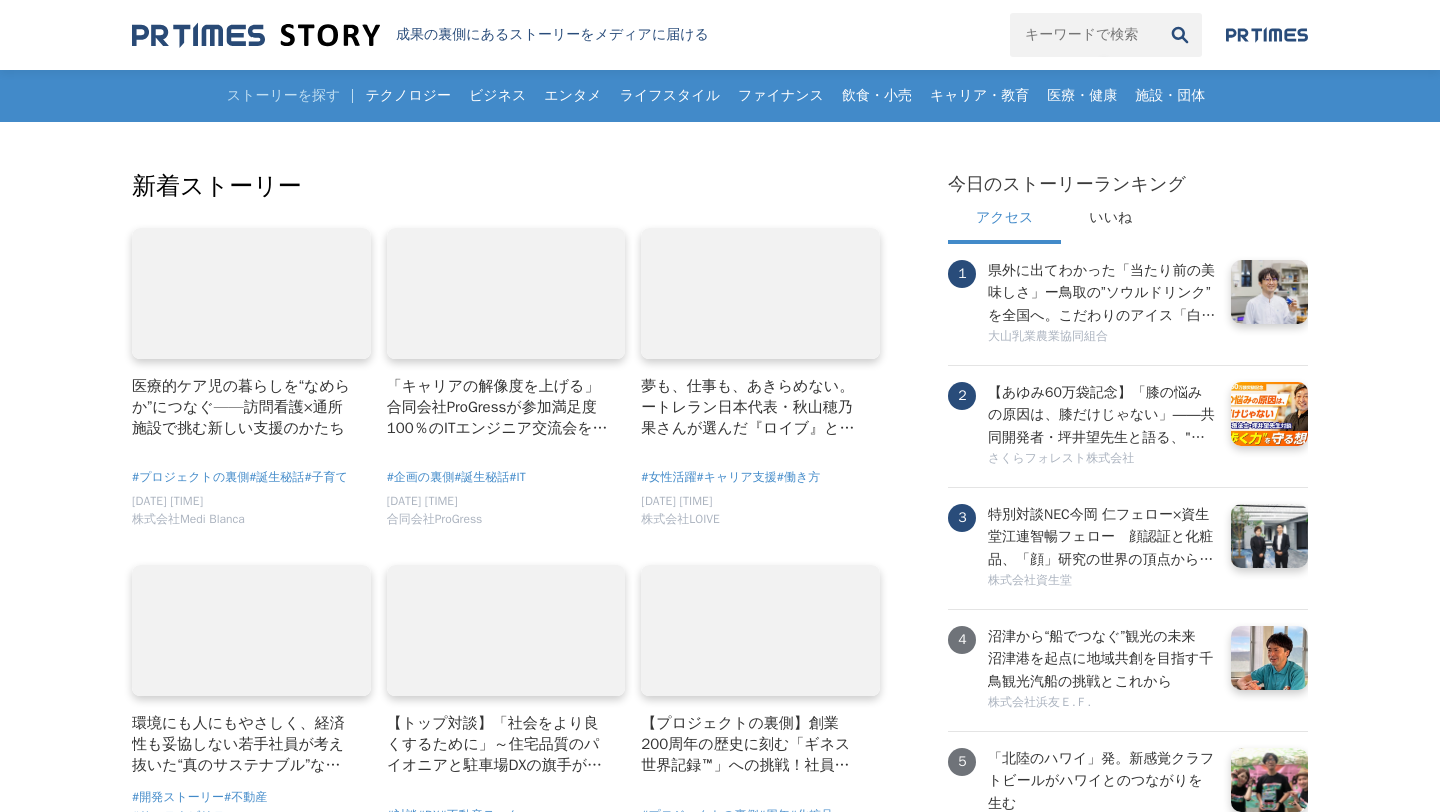 scroll, scrollTop: 0, scrollLeft: 0, axis: both 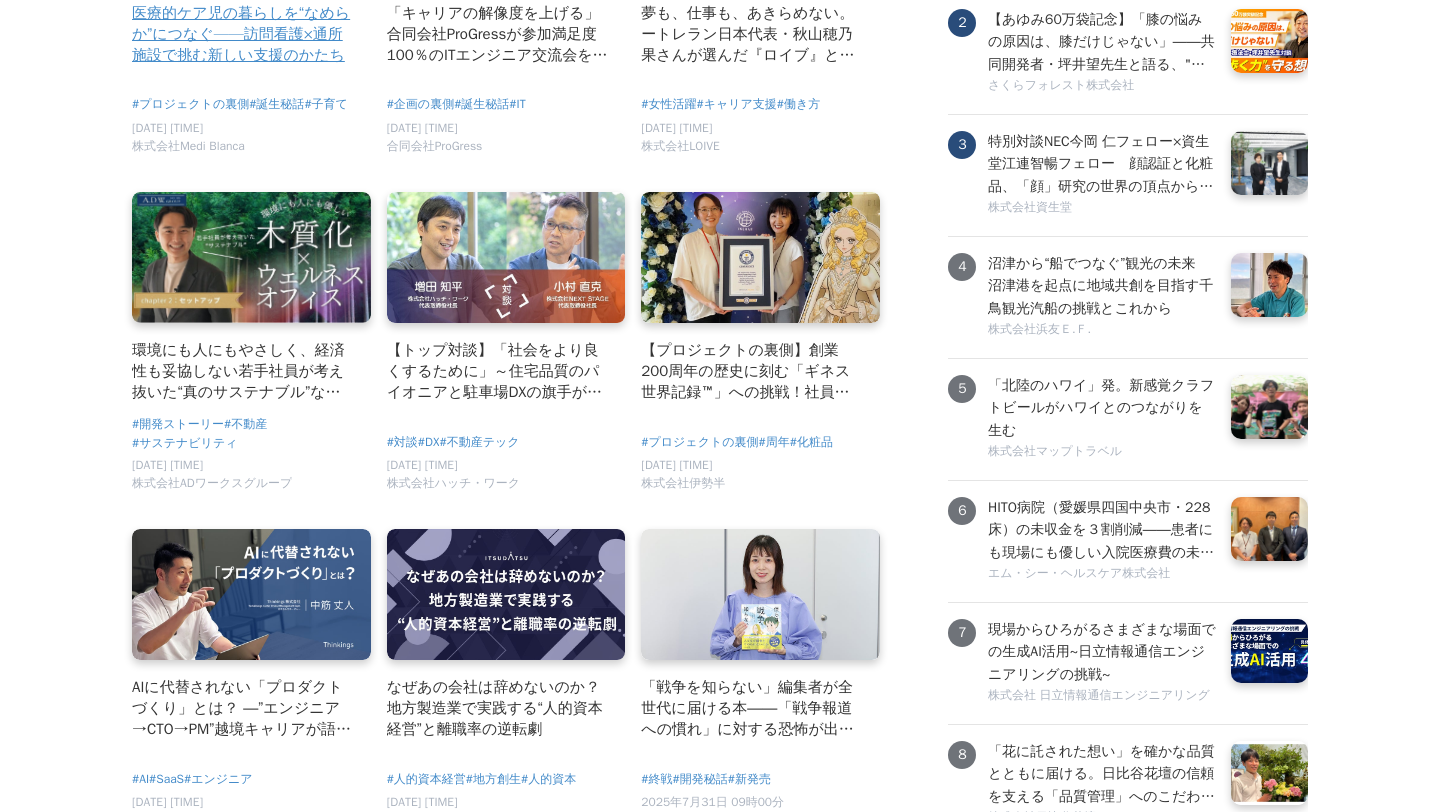 click on "医療的ケア児の暮らしを“なめらか”につなぐ——訪問看護×通所施設で挑む新しい支援のかたち" at bounding box center (243, 34) 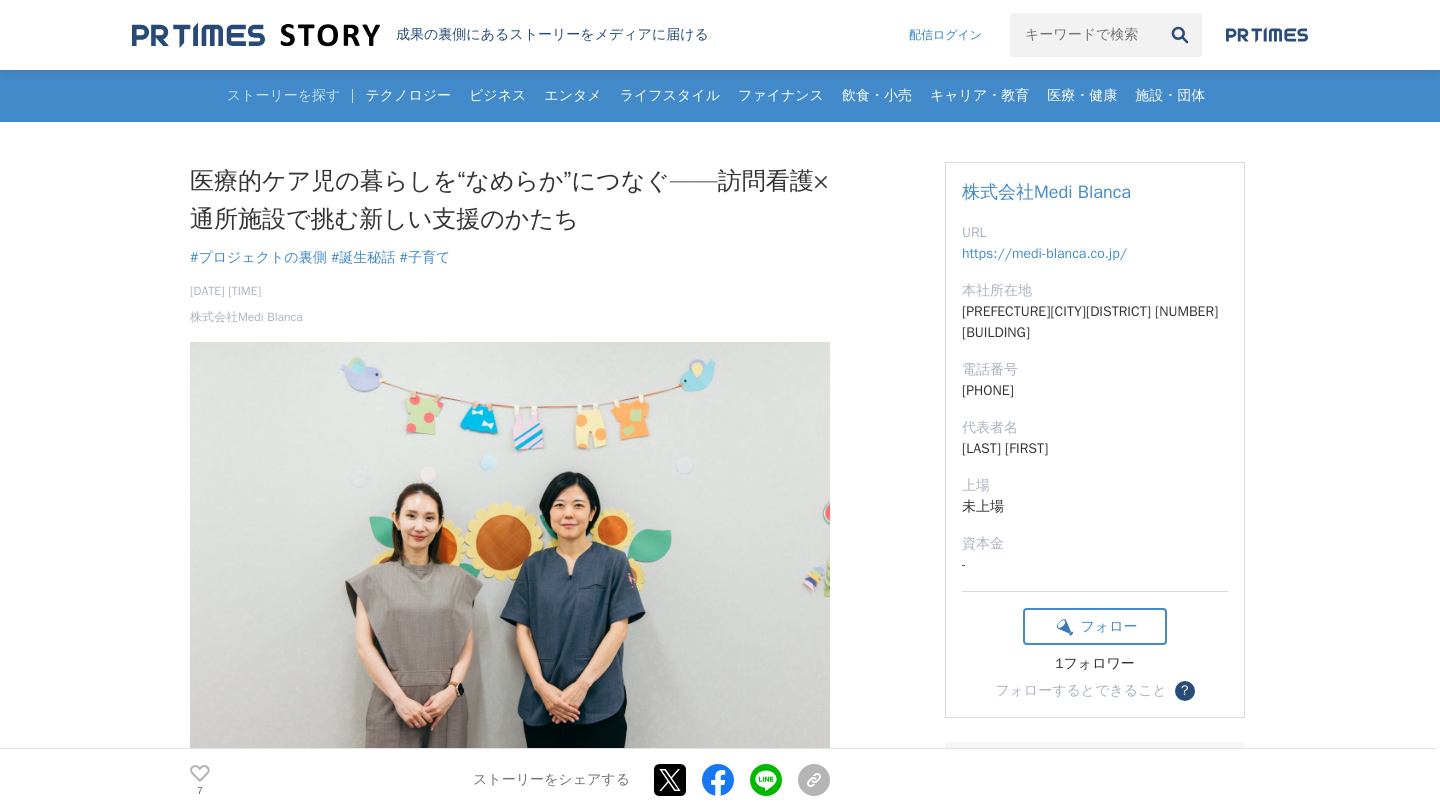 scroll, scrollTop: 0, scrollLeft: 0, axis: both 